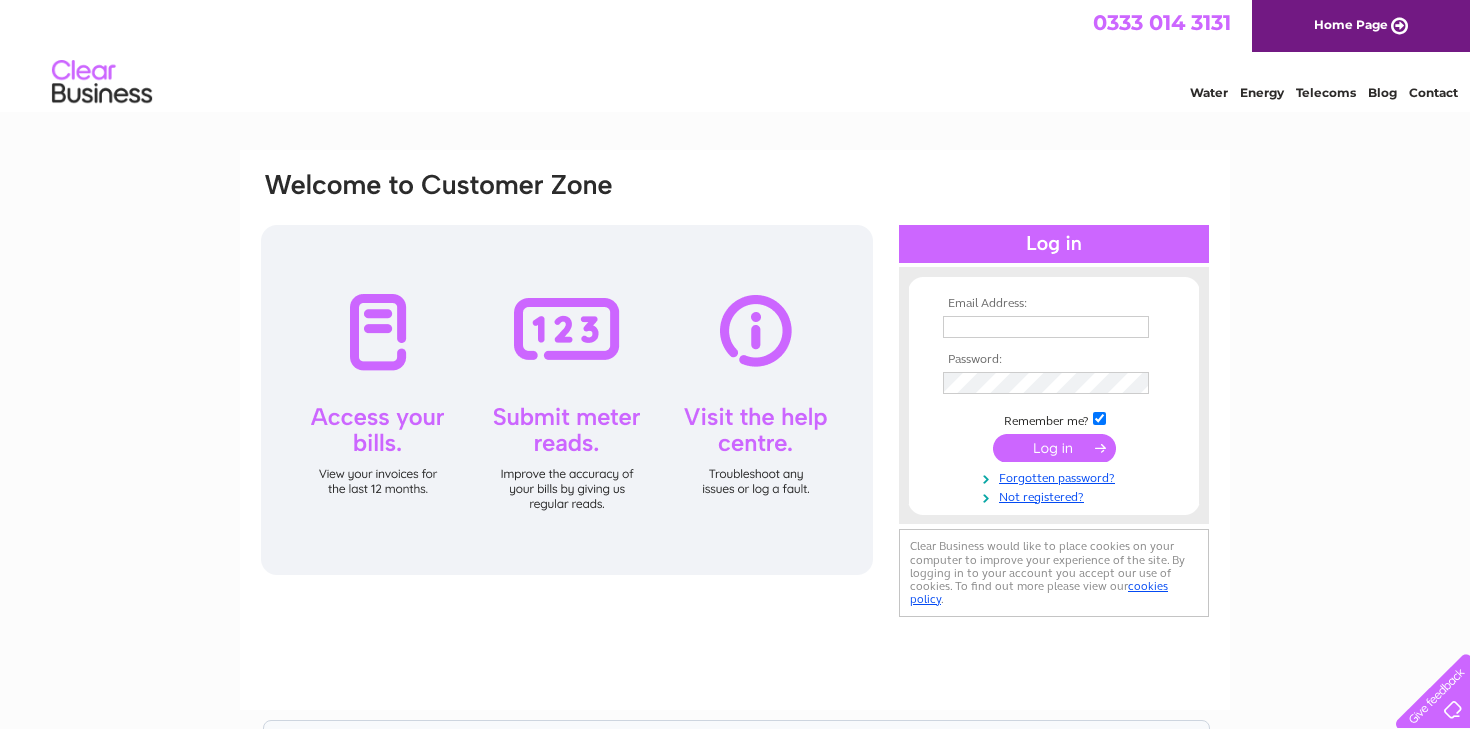 scroll, scrollTop: 0, scrollLeft: 0, axis: both 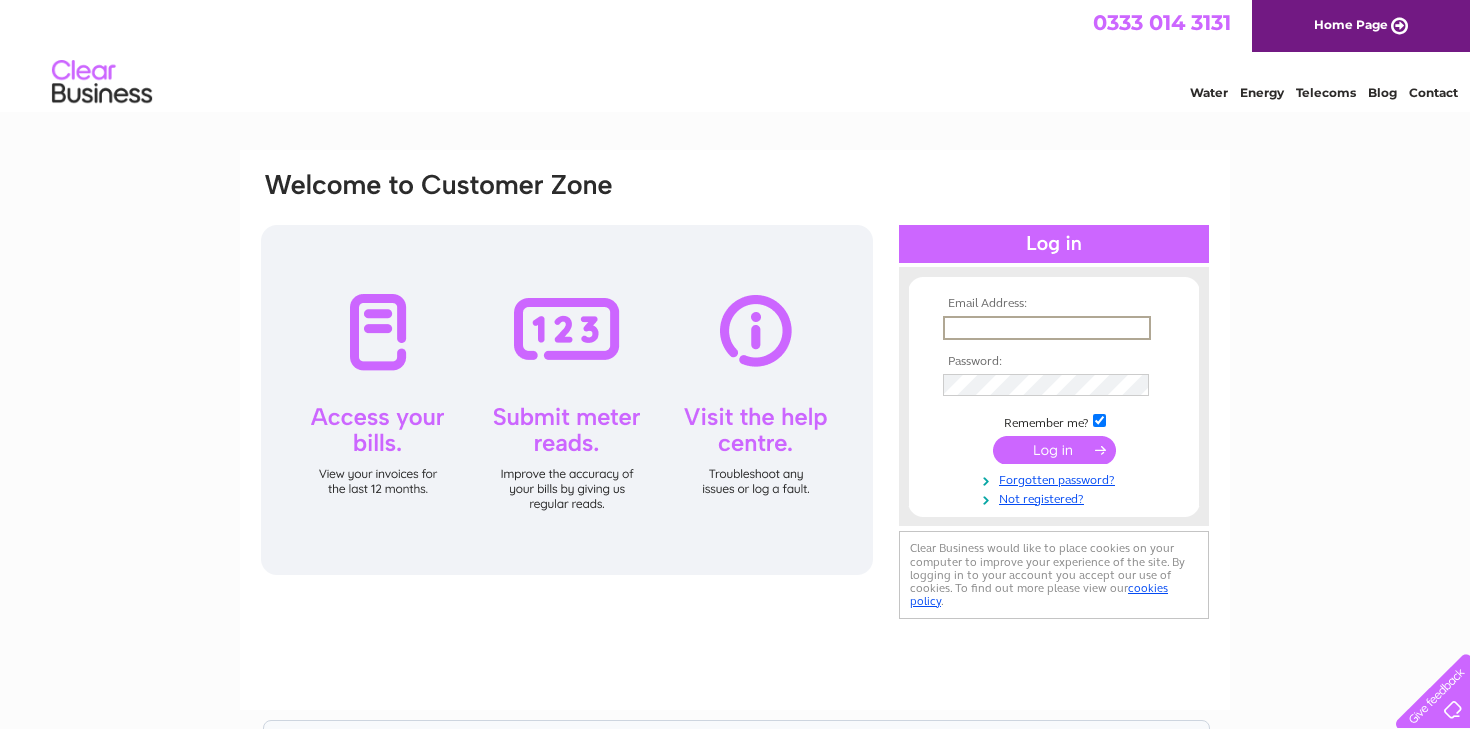click at bounding box center (1047, 328) 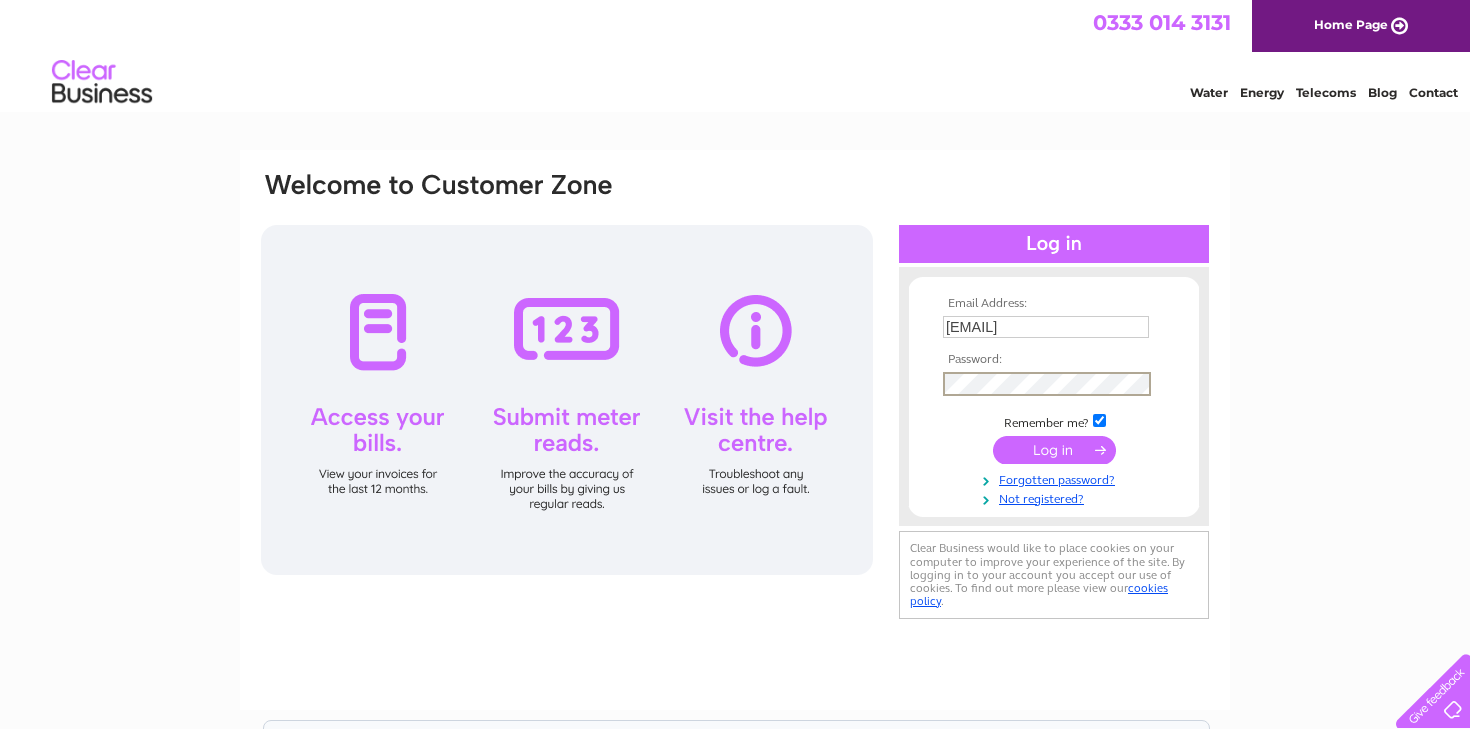 click at bounding box center [1054, 450] 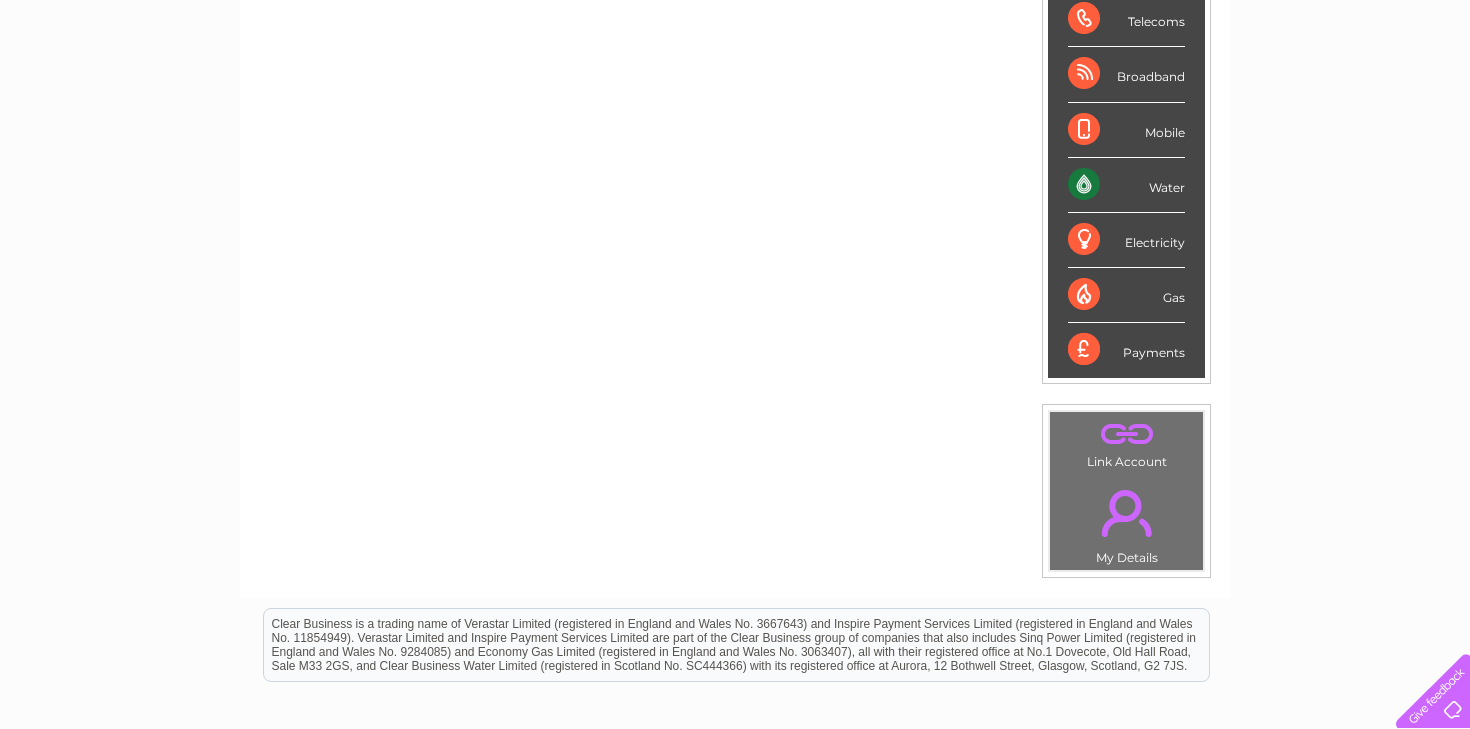 scroll, scrollTop: 335, scrollLeft: 0, axis: vertical 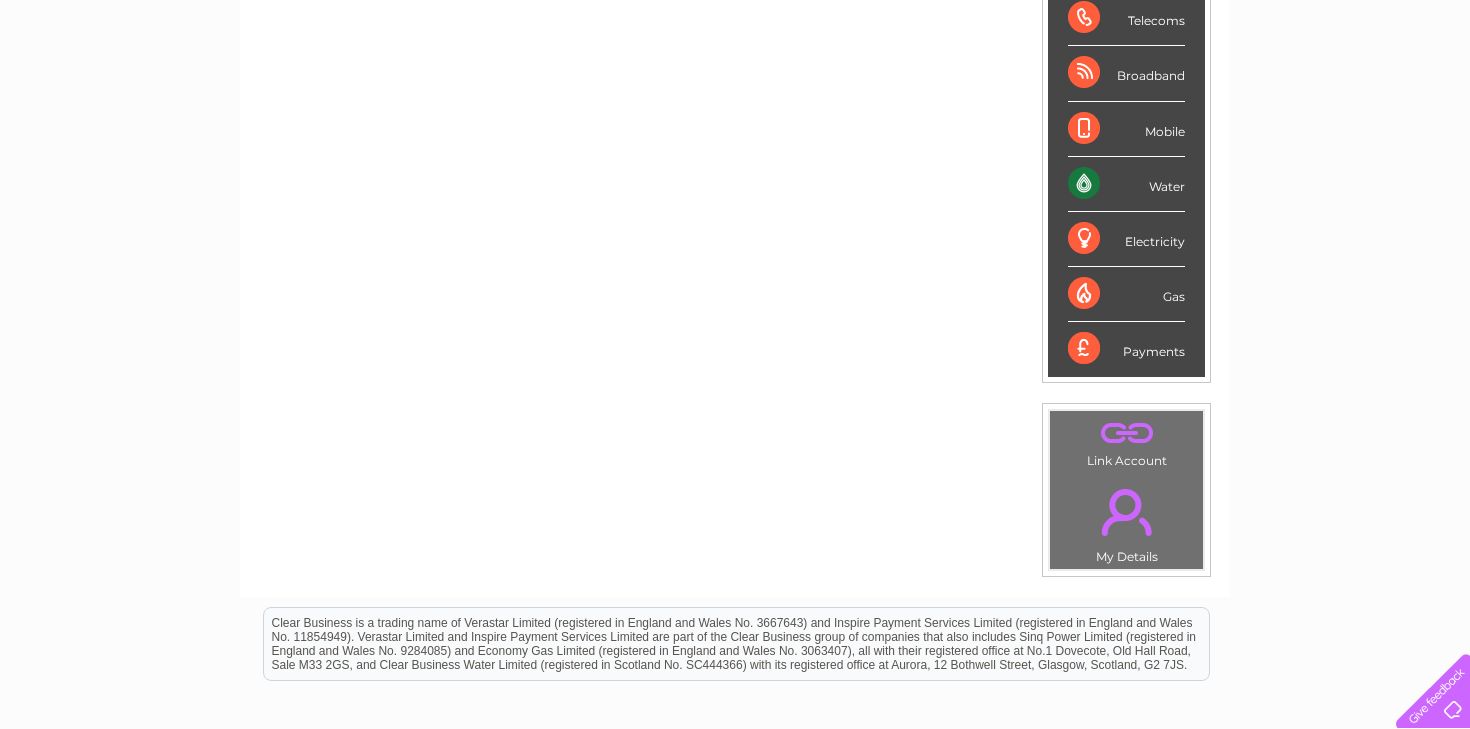 click on "Payments" at bounding box center (1126, 349) 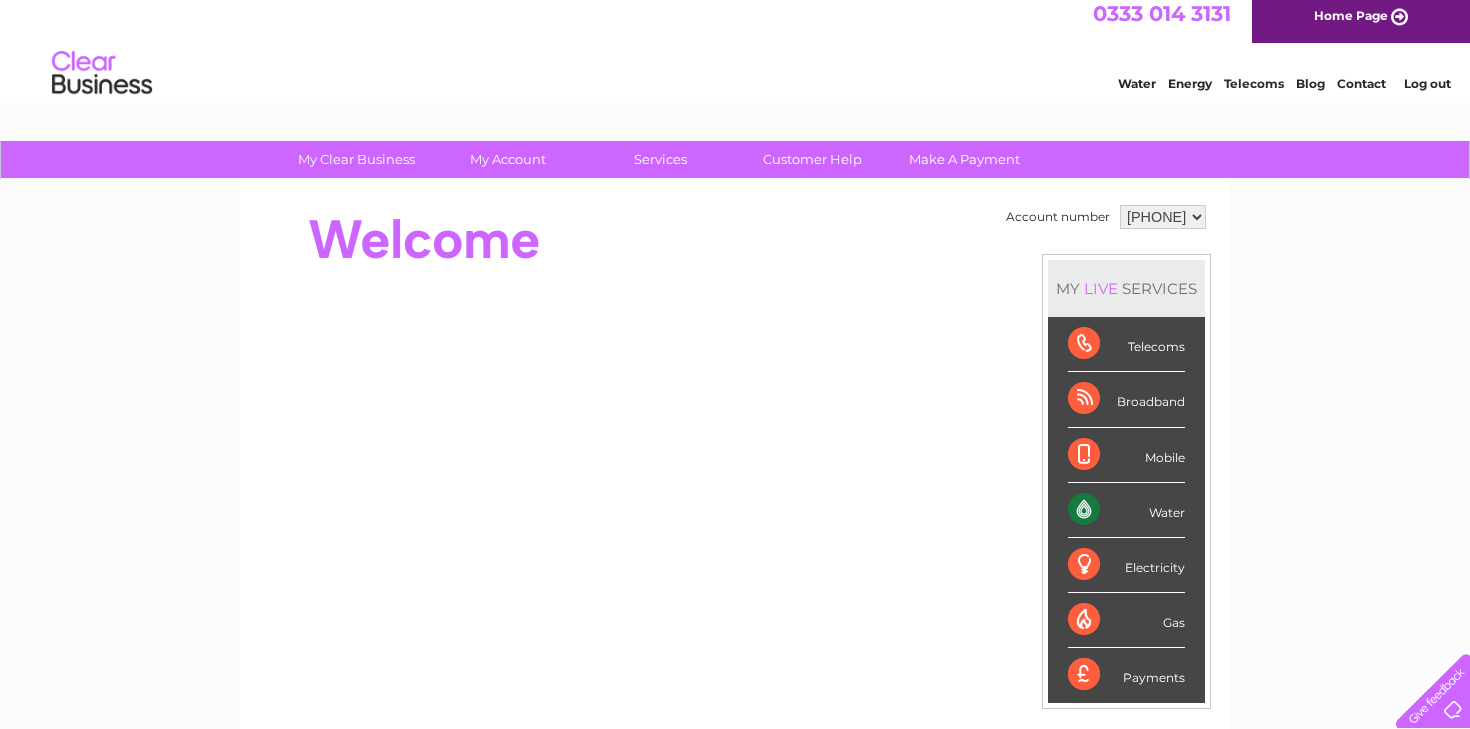 scroll, scrollTop: 0, scrollLeft: 0, axis: both 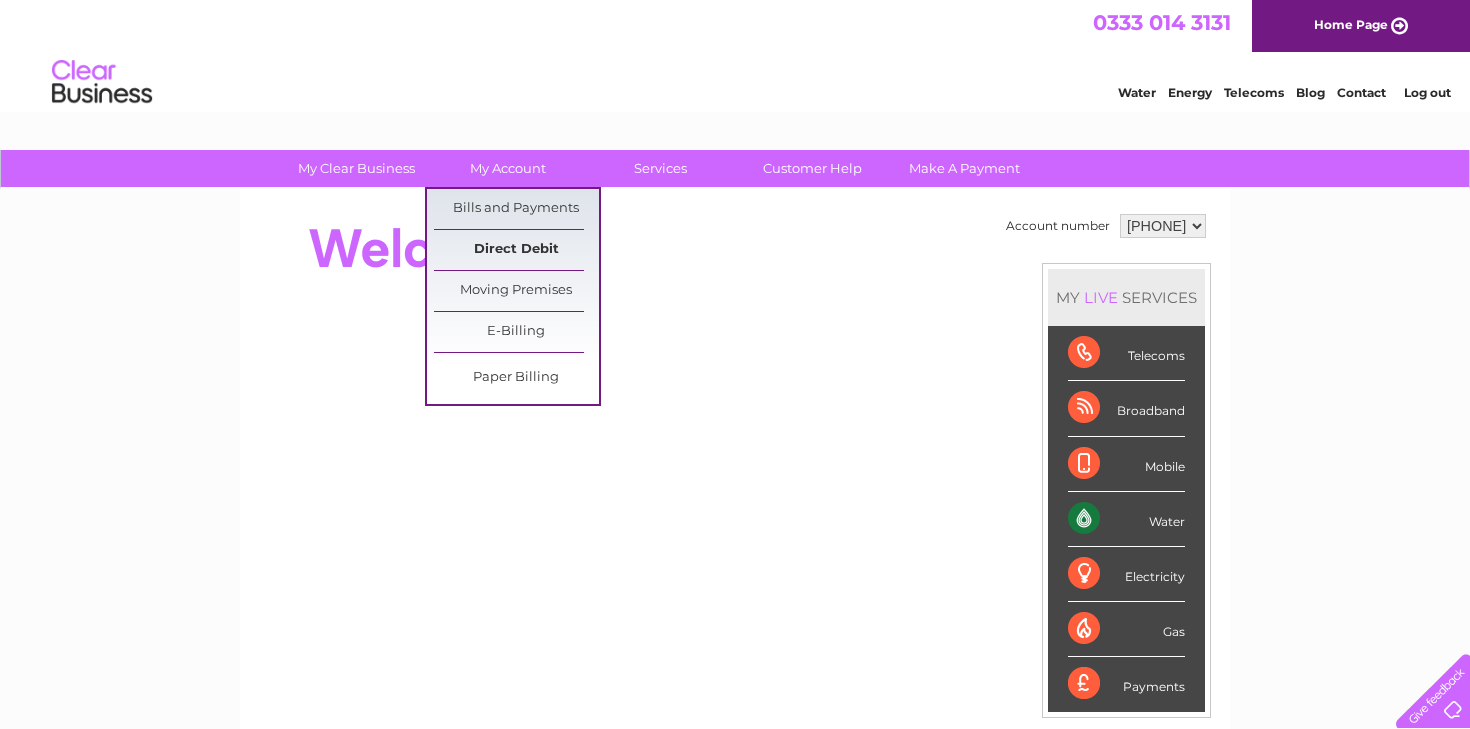 click on "Direct Debit" at bounding box center [516, 250] 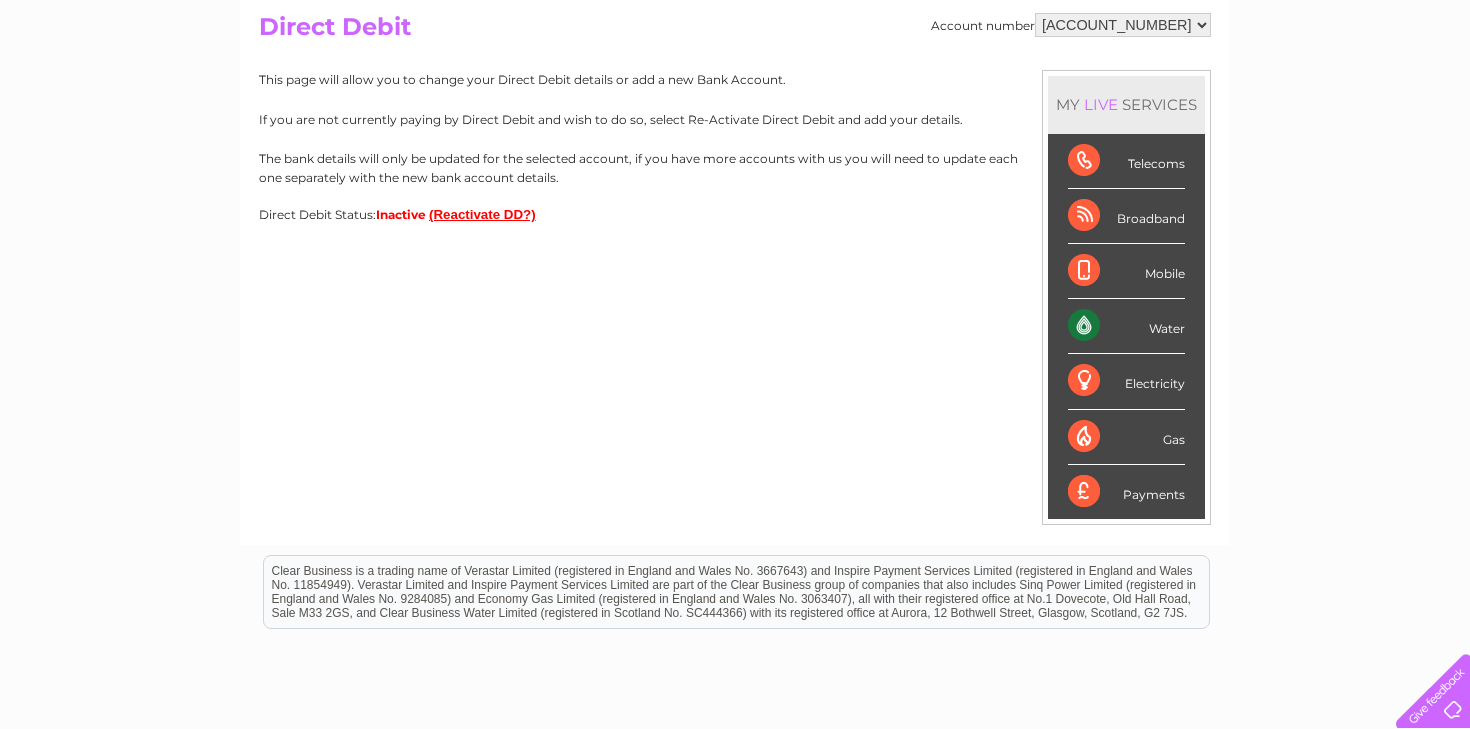 scroll, scrollTop: 222, scrollLeft: 0, axis: vertical 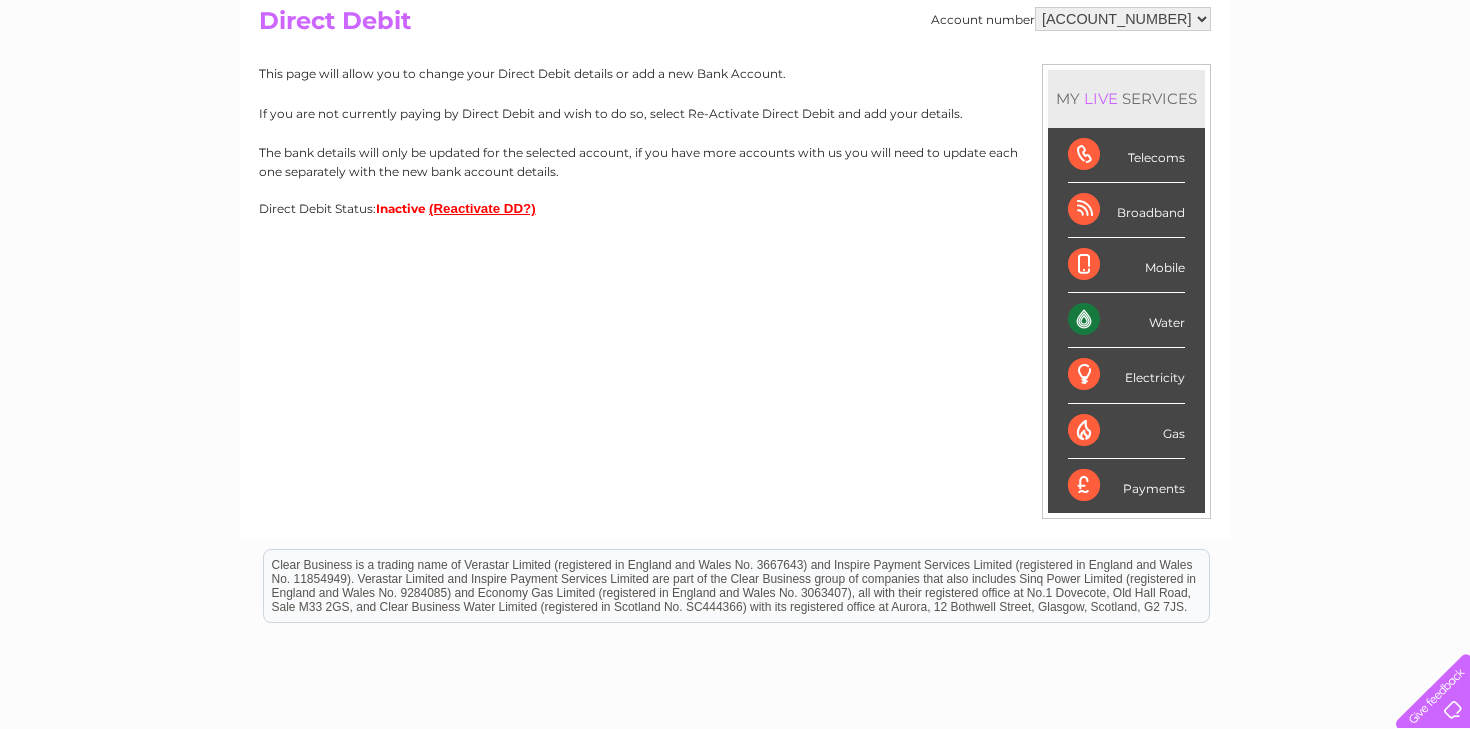click on "(Reactivate DD?)" at bounding box center (482, 208) 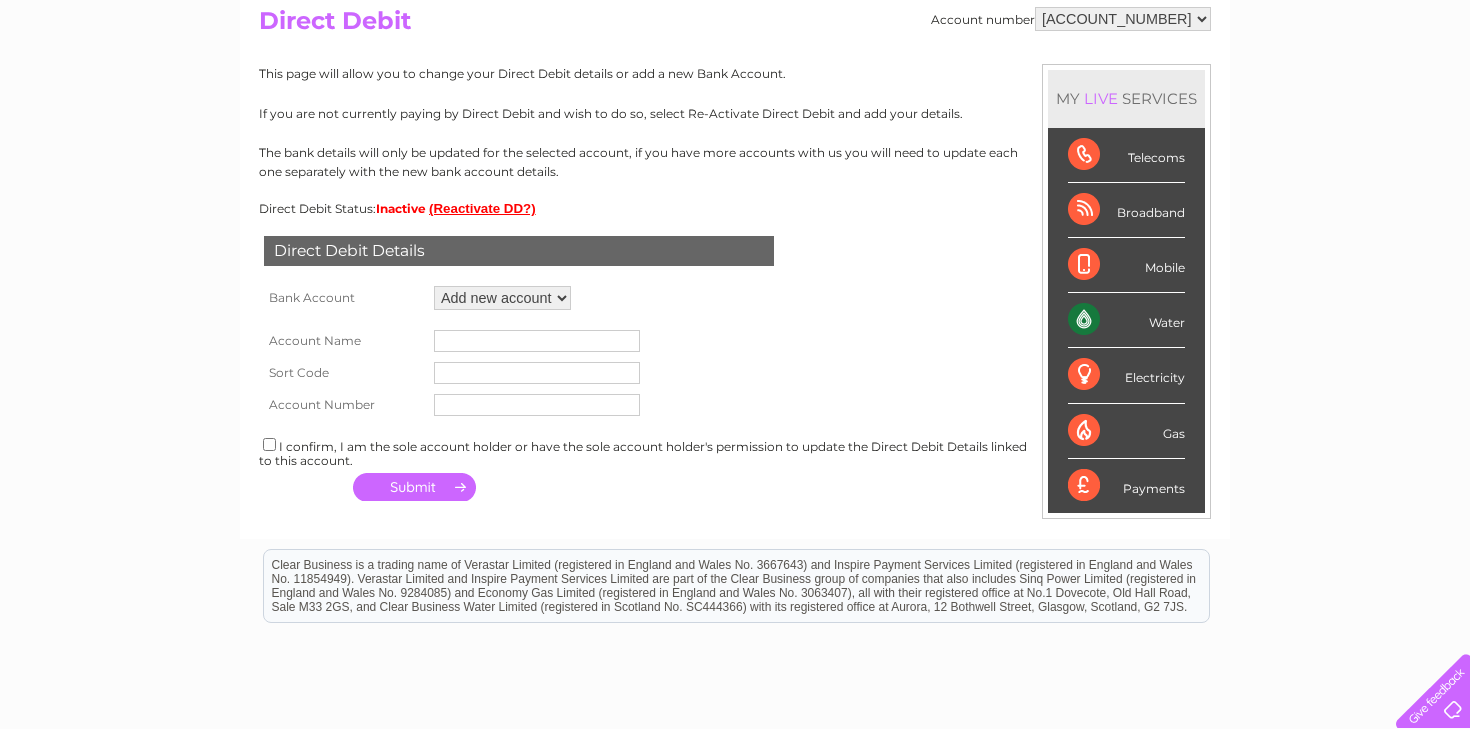 click on "Add new account" at bounding box center [502, 298] 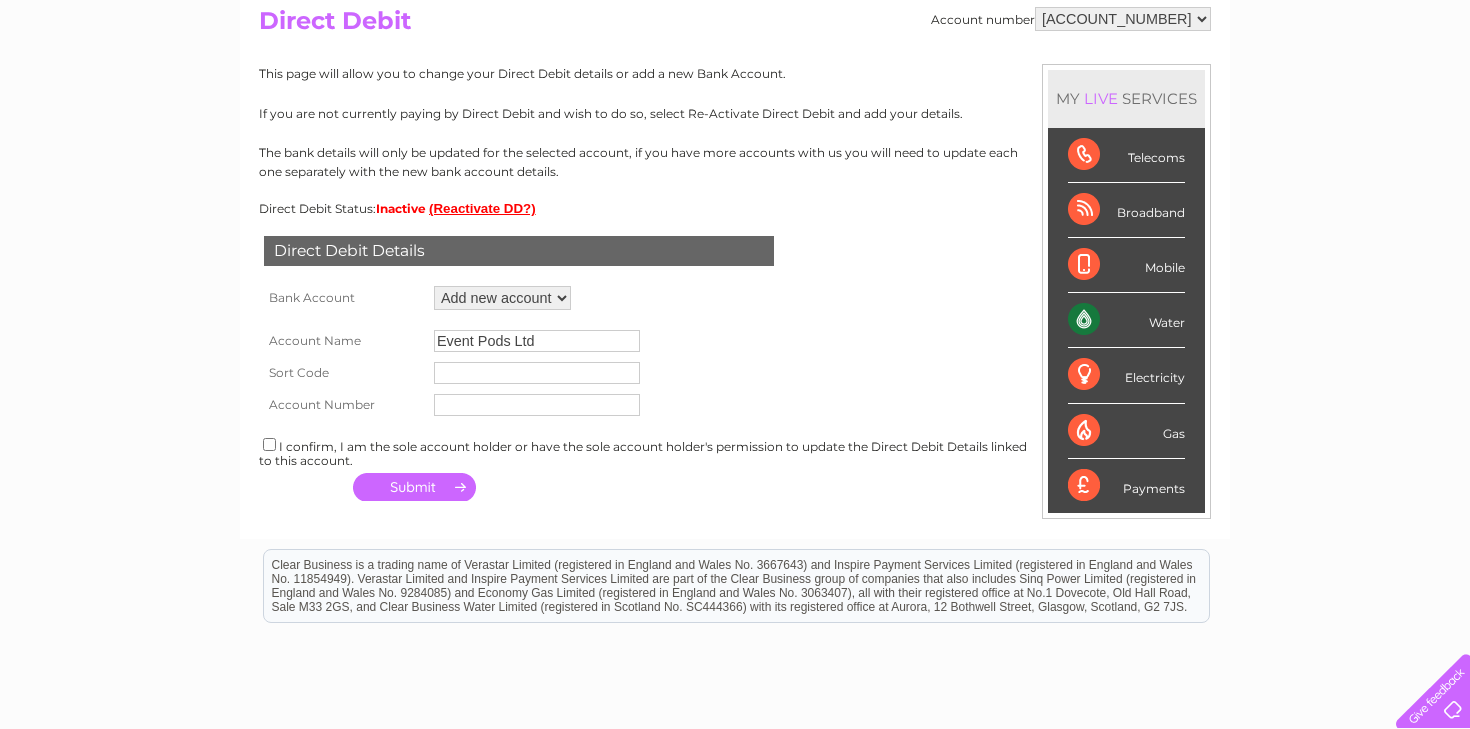 type on "Event Pods Ltd" 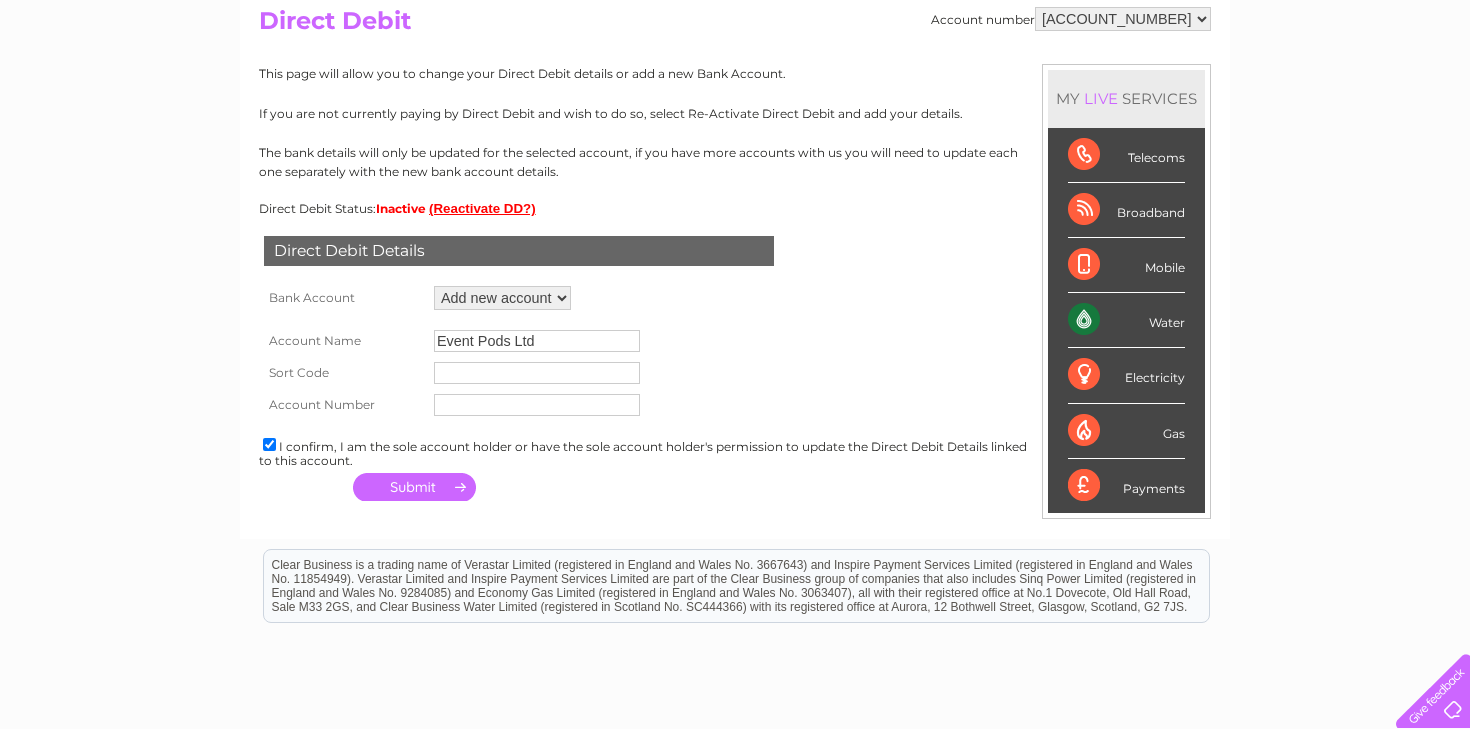 click at bounding box center (537, 373) 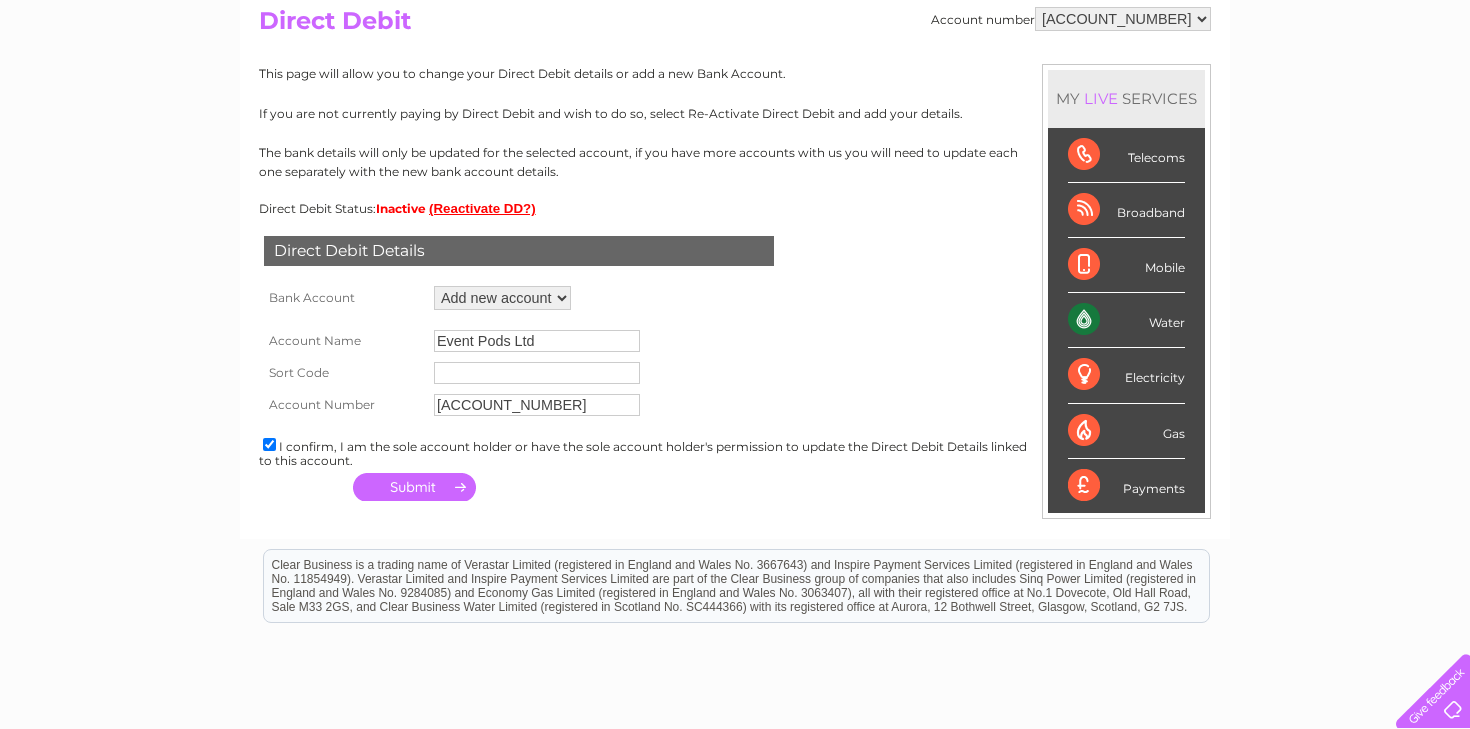 type on "35245195" 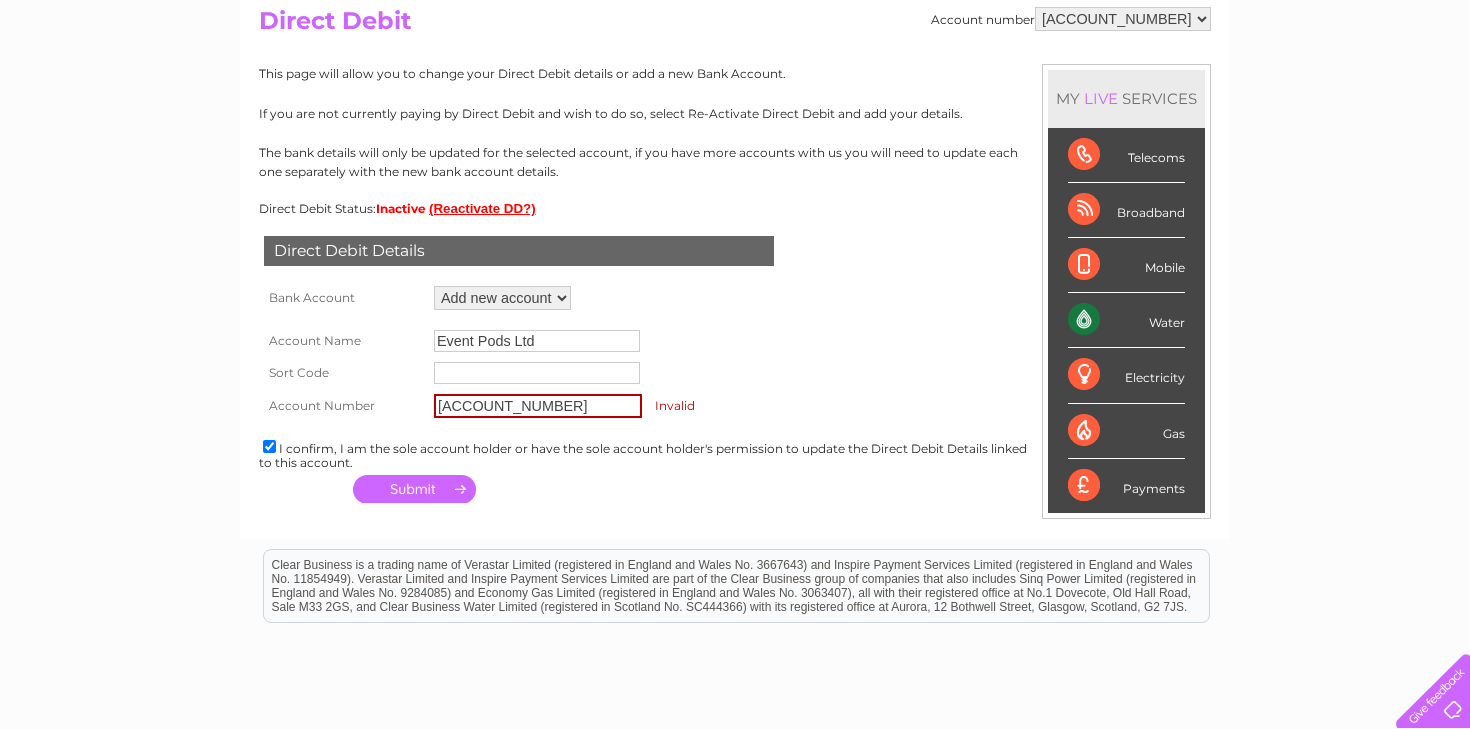 paste on "608371" 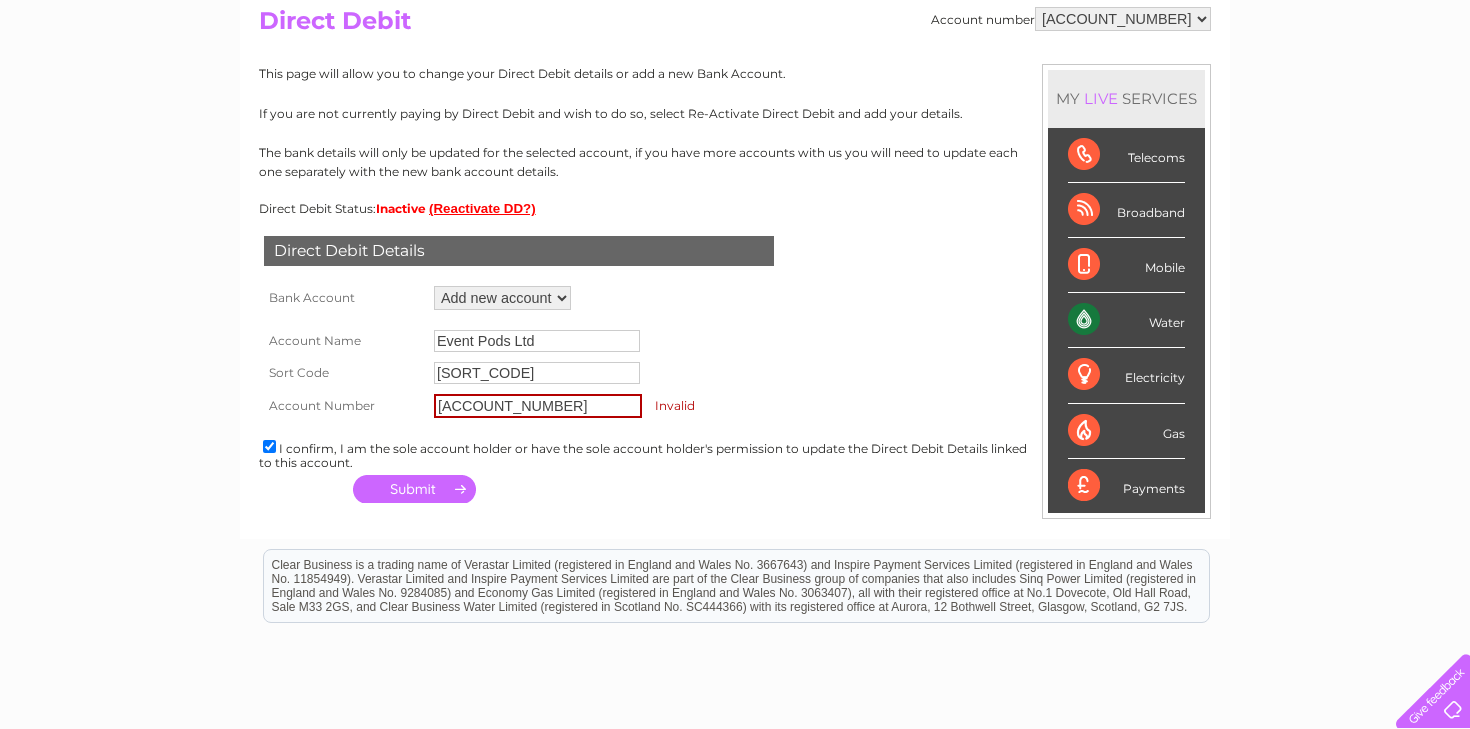type on "60-83-71" 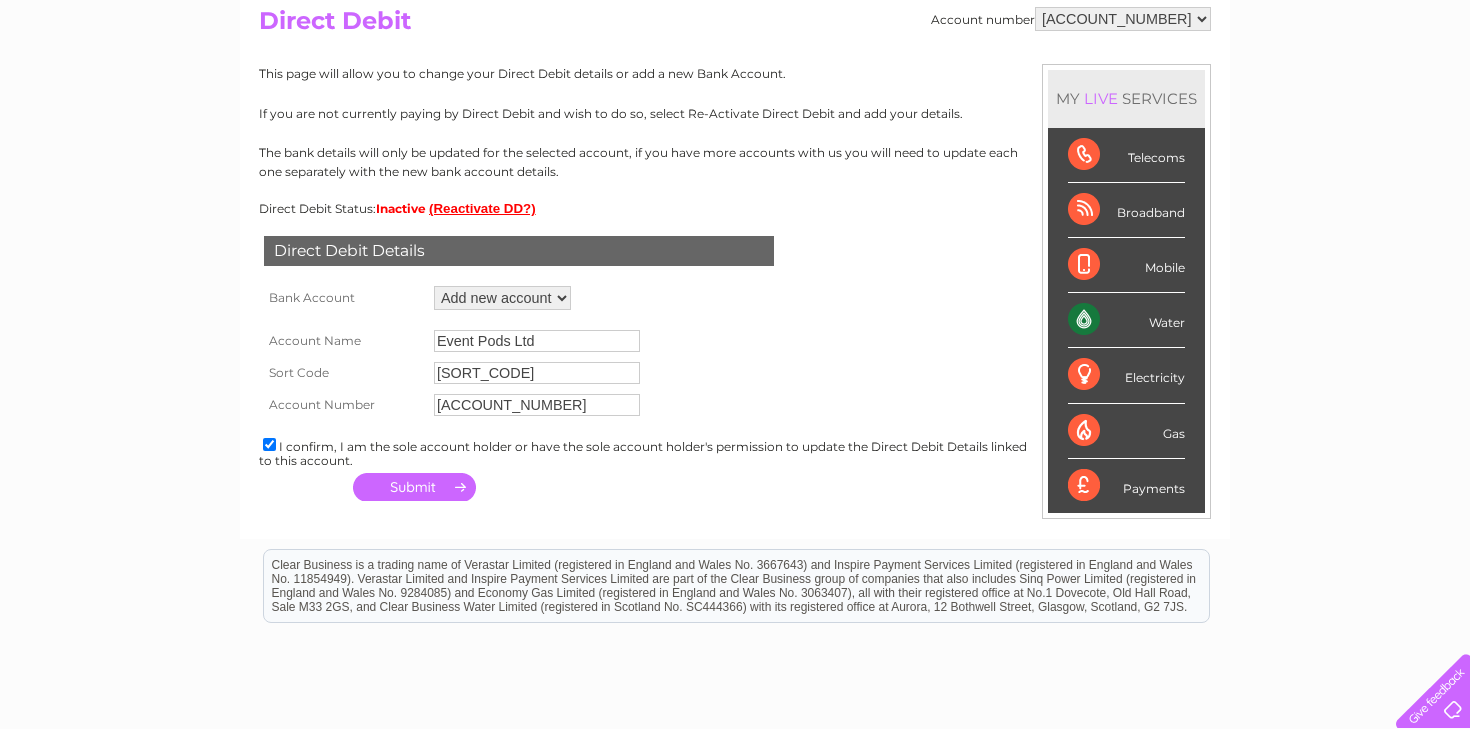 type on "35245195" 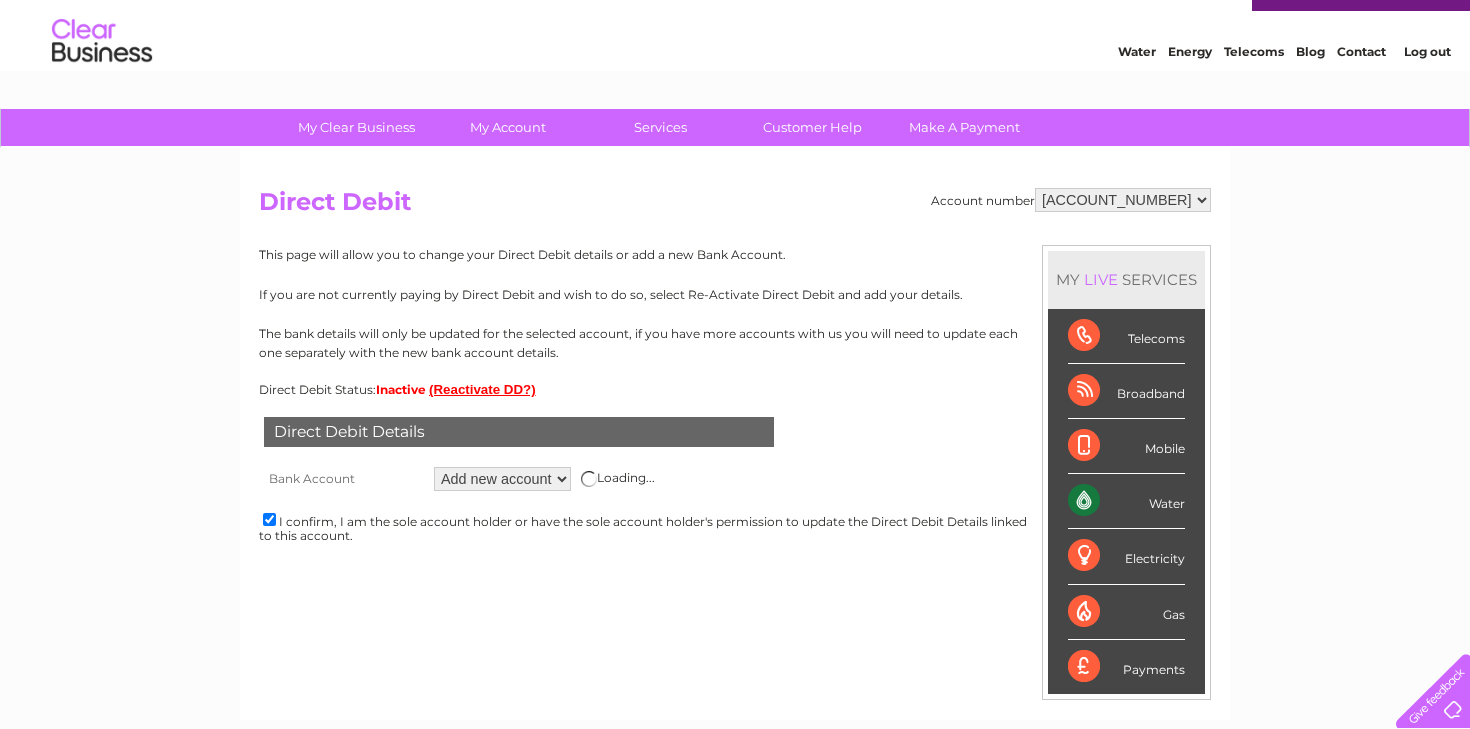 scroll, scrollTop: 0, scrollLeft: 0, axis: both 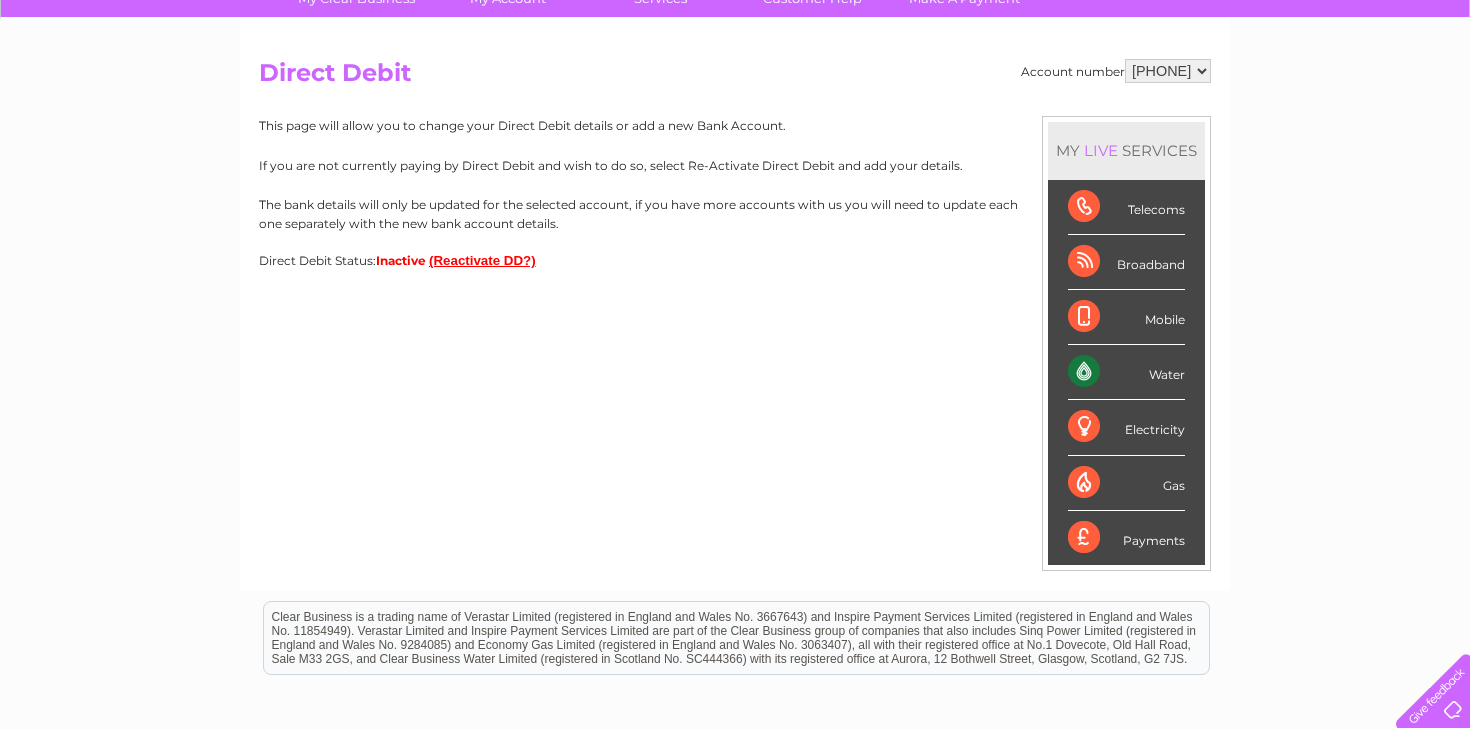 click on "(Reactivate DD?)" at bounding box center [482, 260] 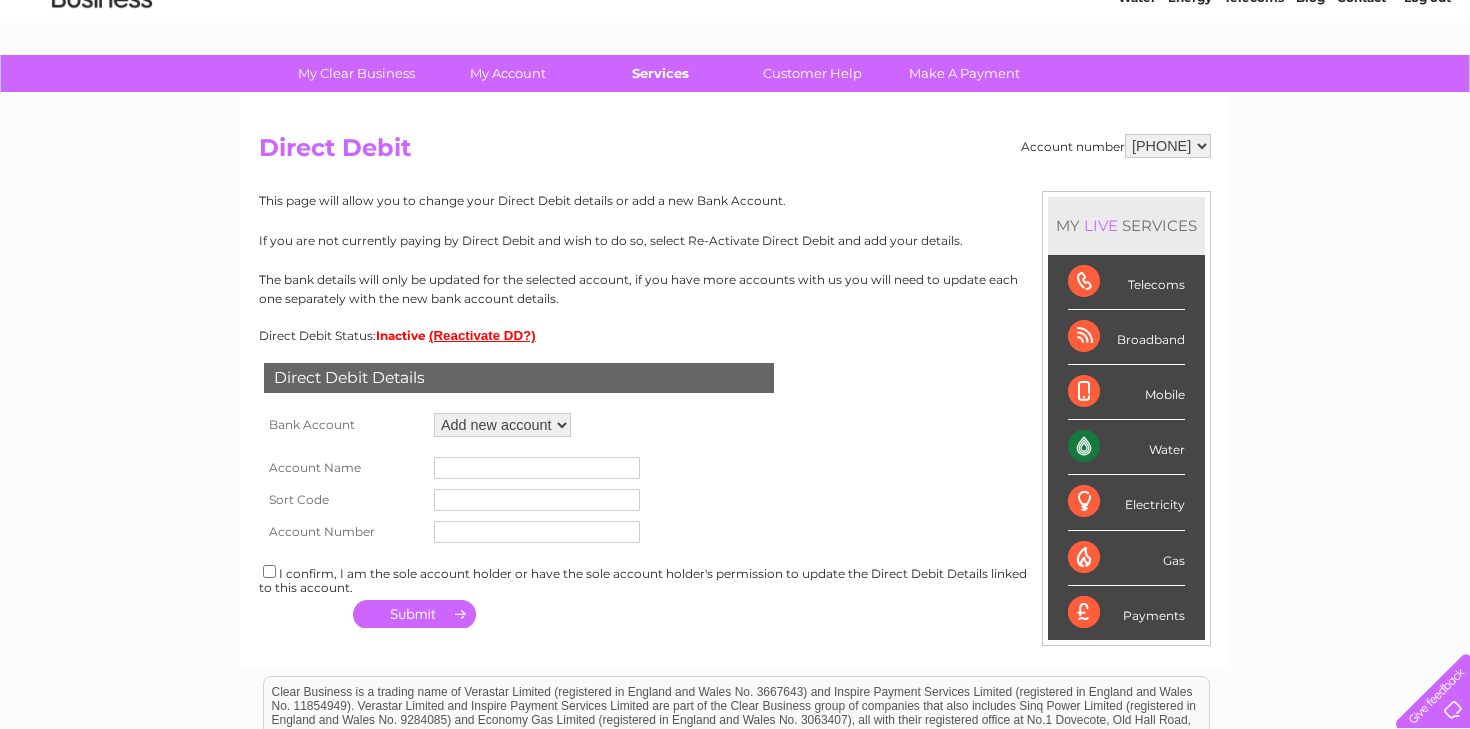 scroll, scrollTop: 66, scrollLeft: 0, axis: vertical 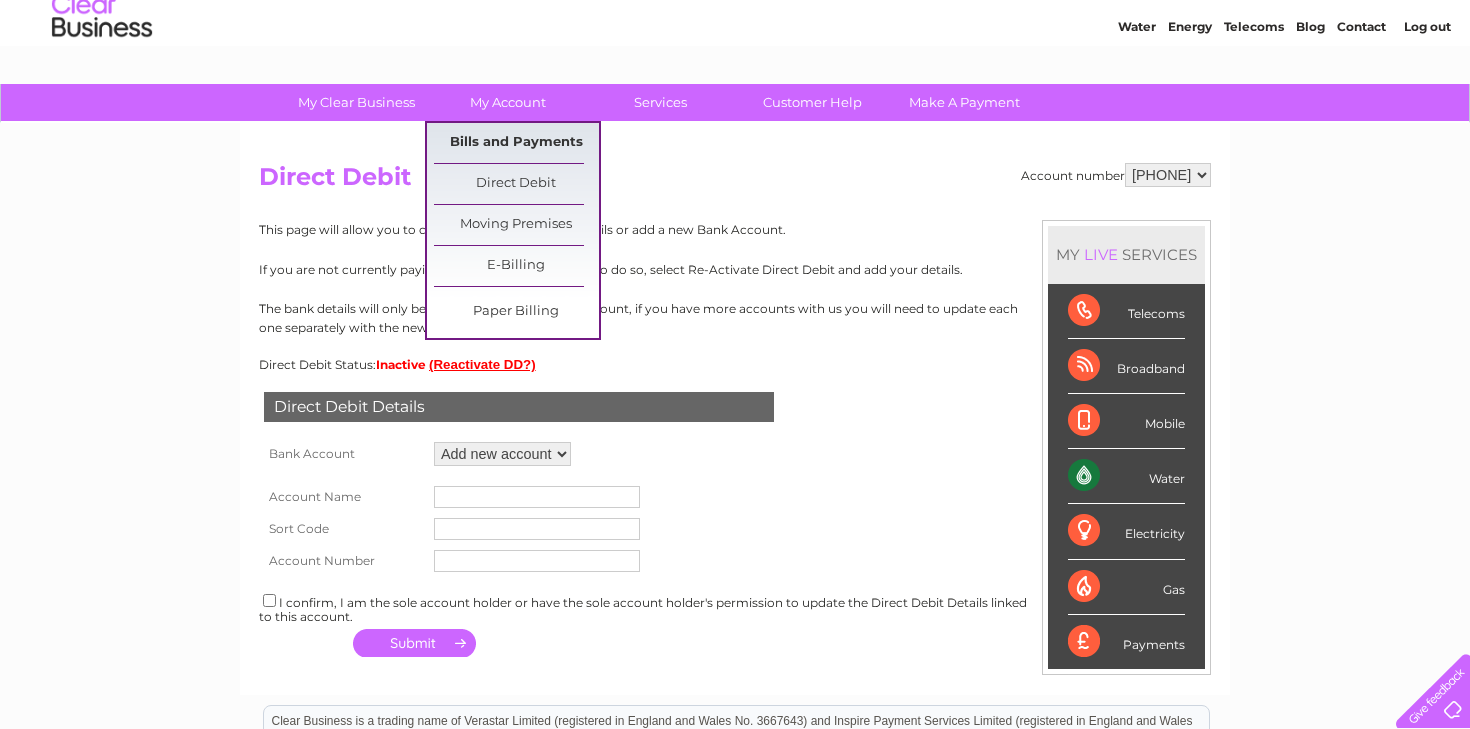 click on "Bills and Payments" at bounding box center [516, 143] 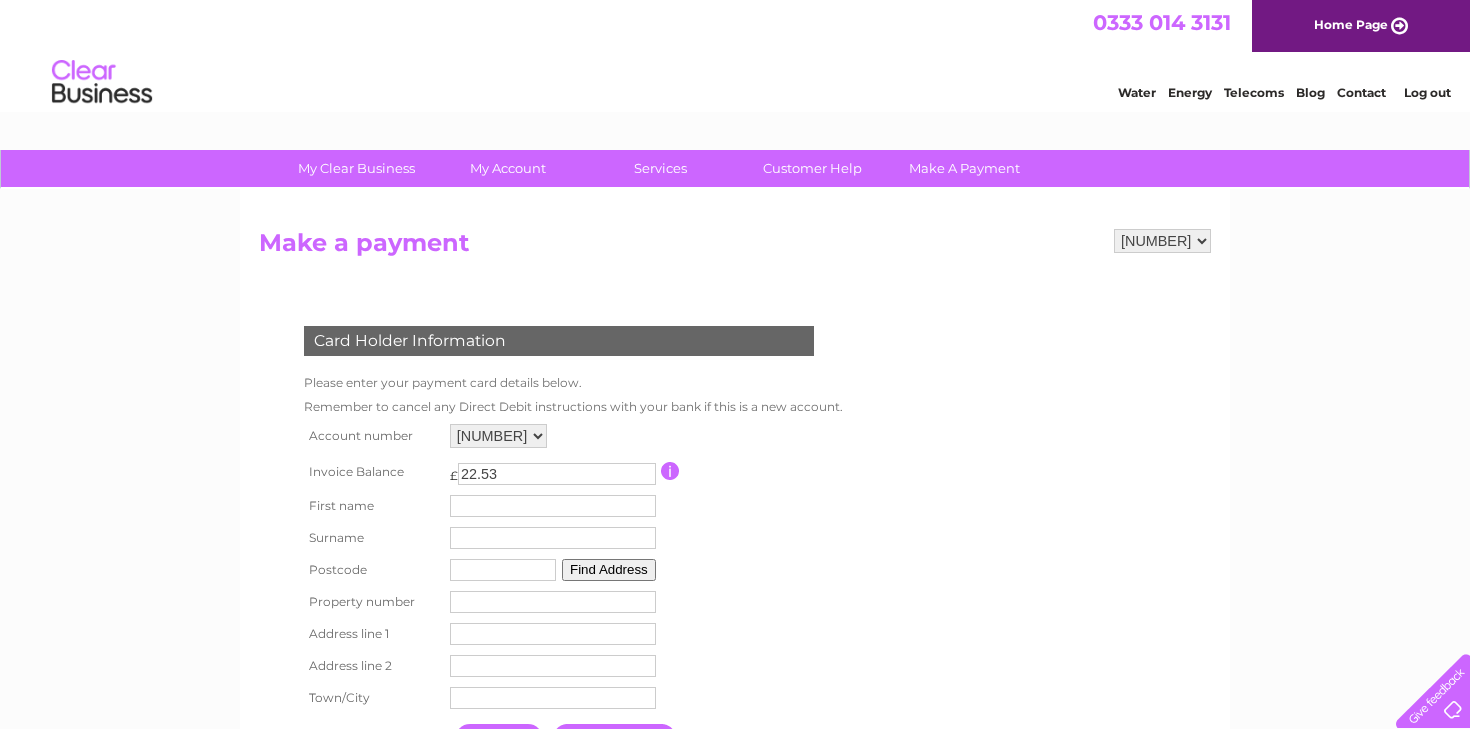 scroll, scrollTop: 0, scrollLeft: 0, axis: both 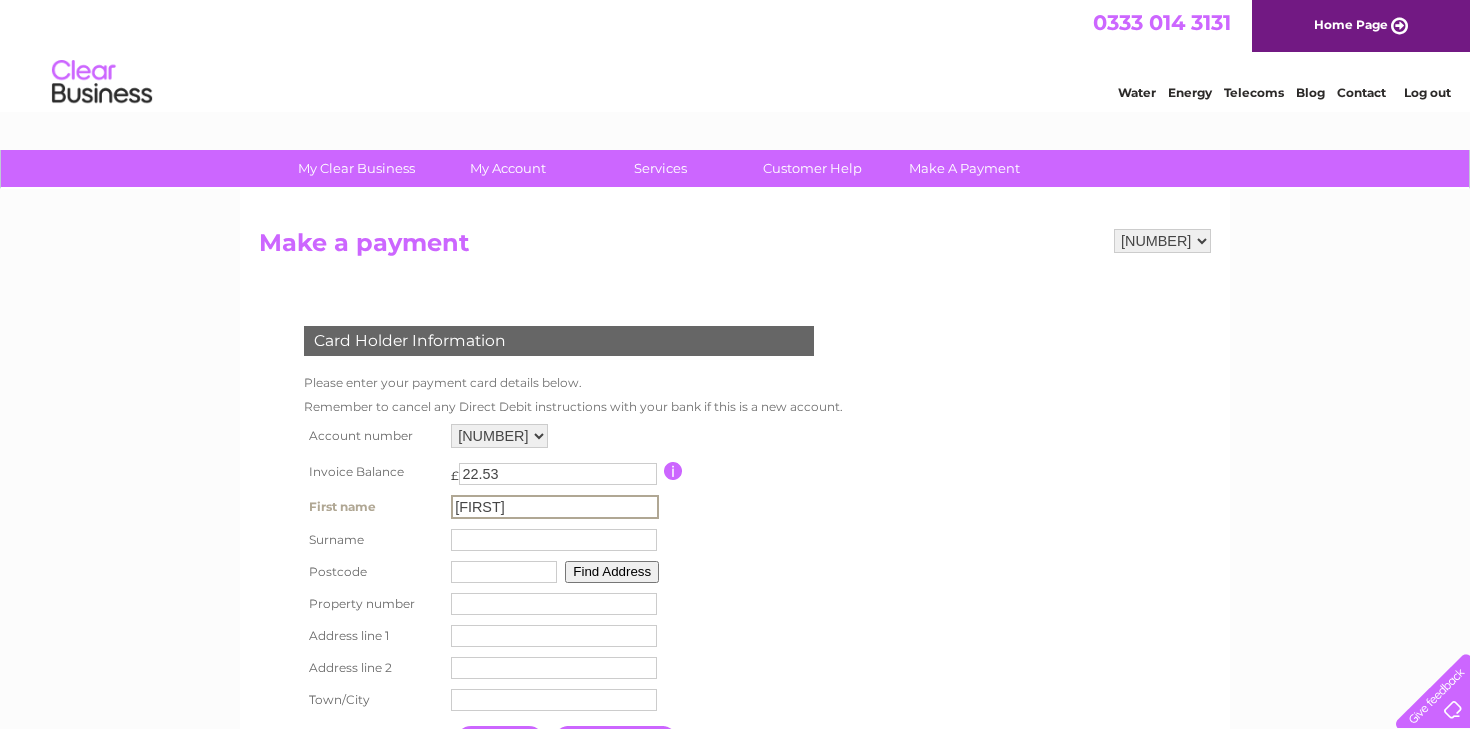 type on "claire" 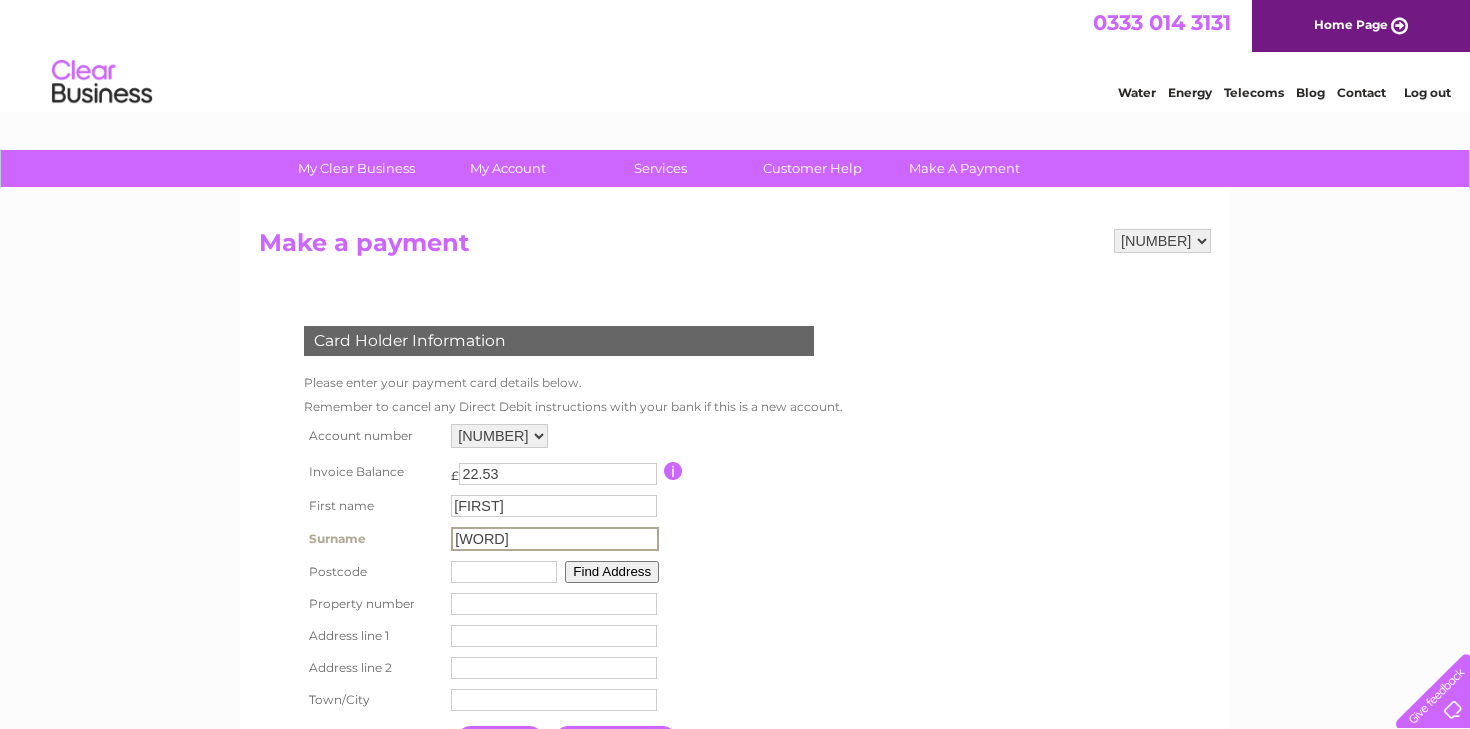 type on "ware" 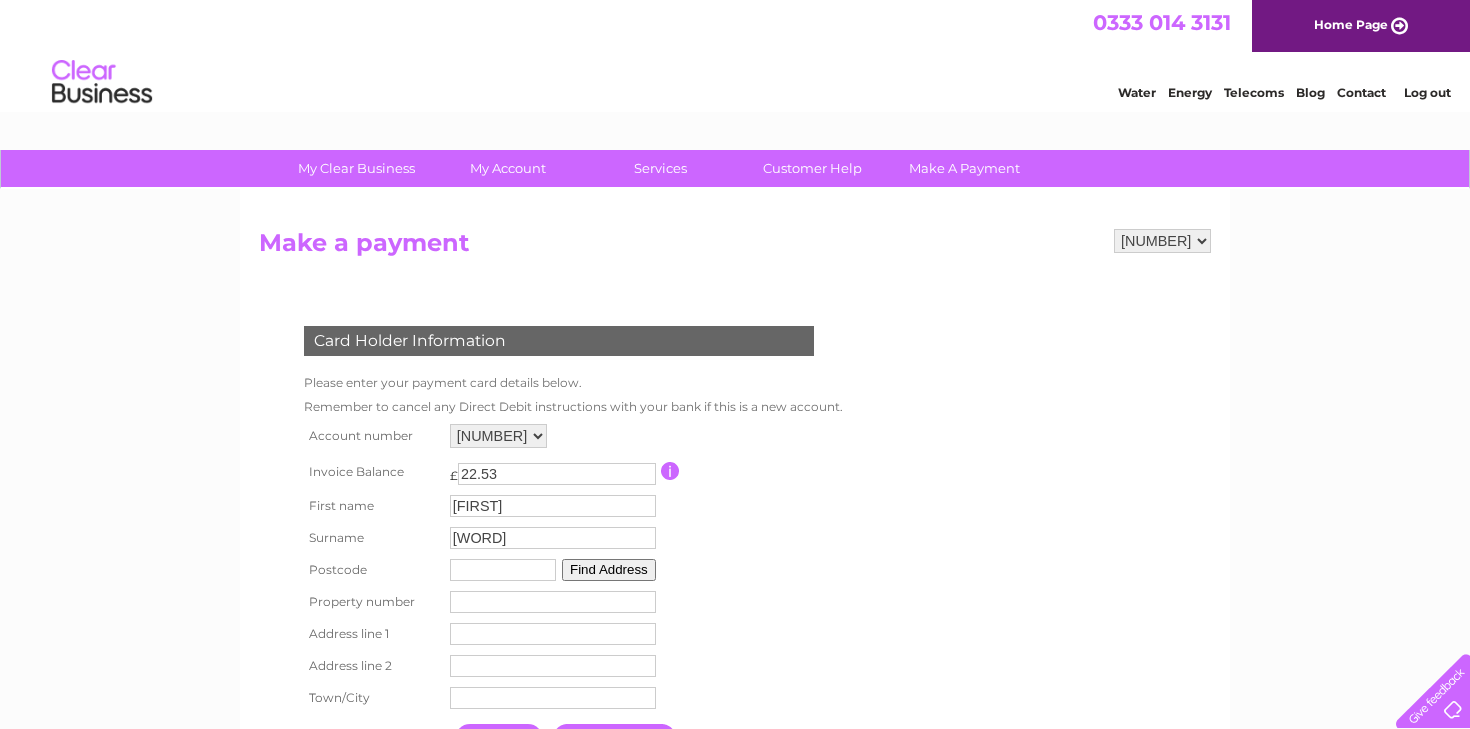drag, startPoint x: 527, startPoint y: 578, endPoint x: 376, endPoint y: 583, distance: 151.08276 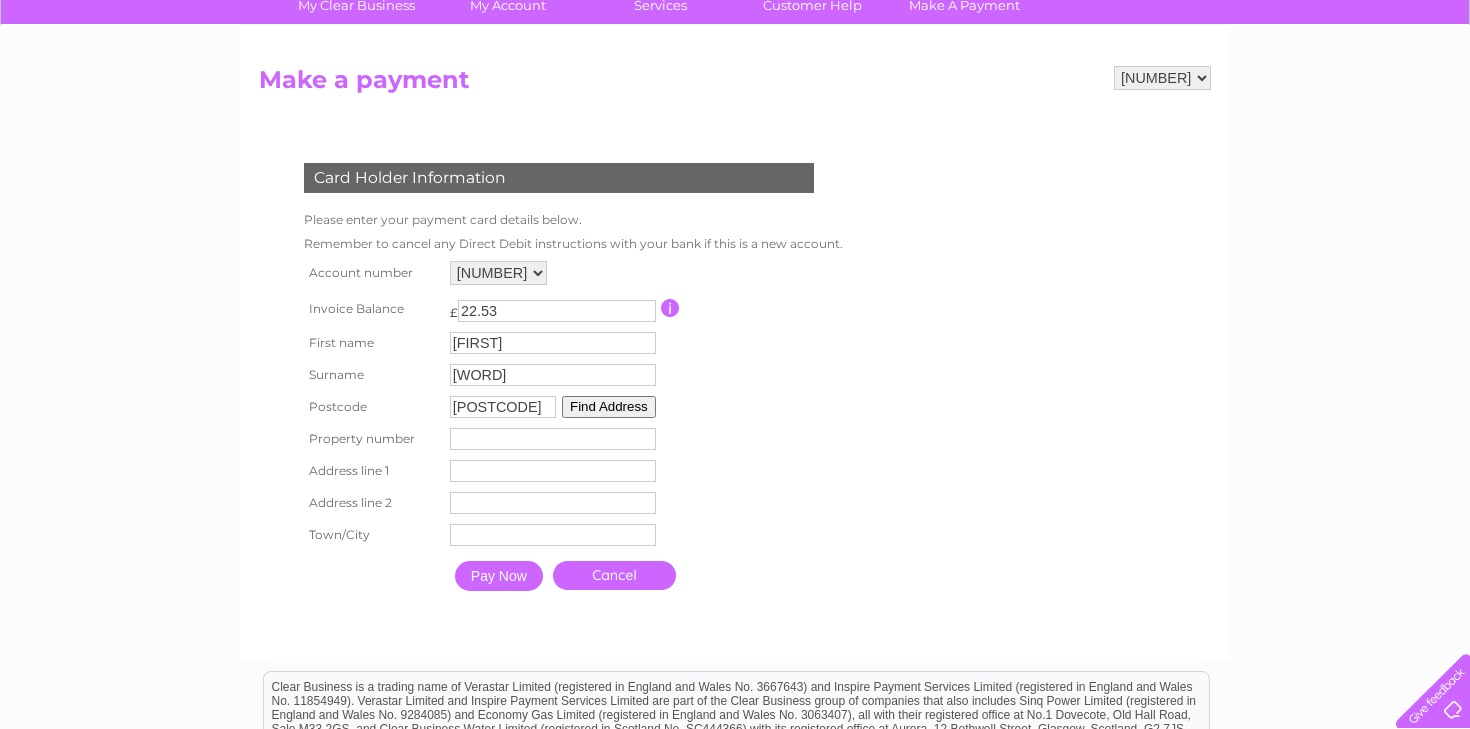 scroll, scrollTop: 174, scrollLeft: 0, axis: vertical 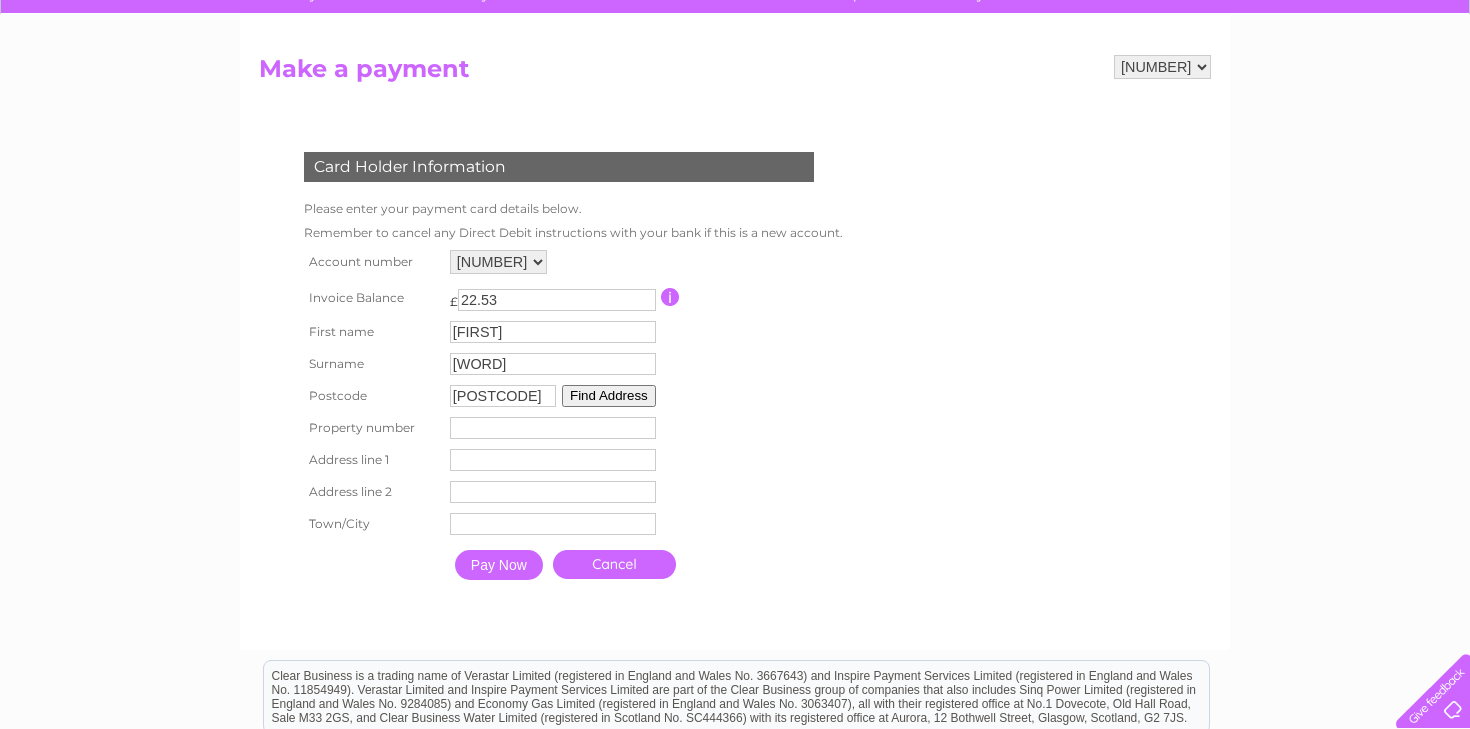 type on "ME2 4DP" 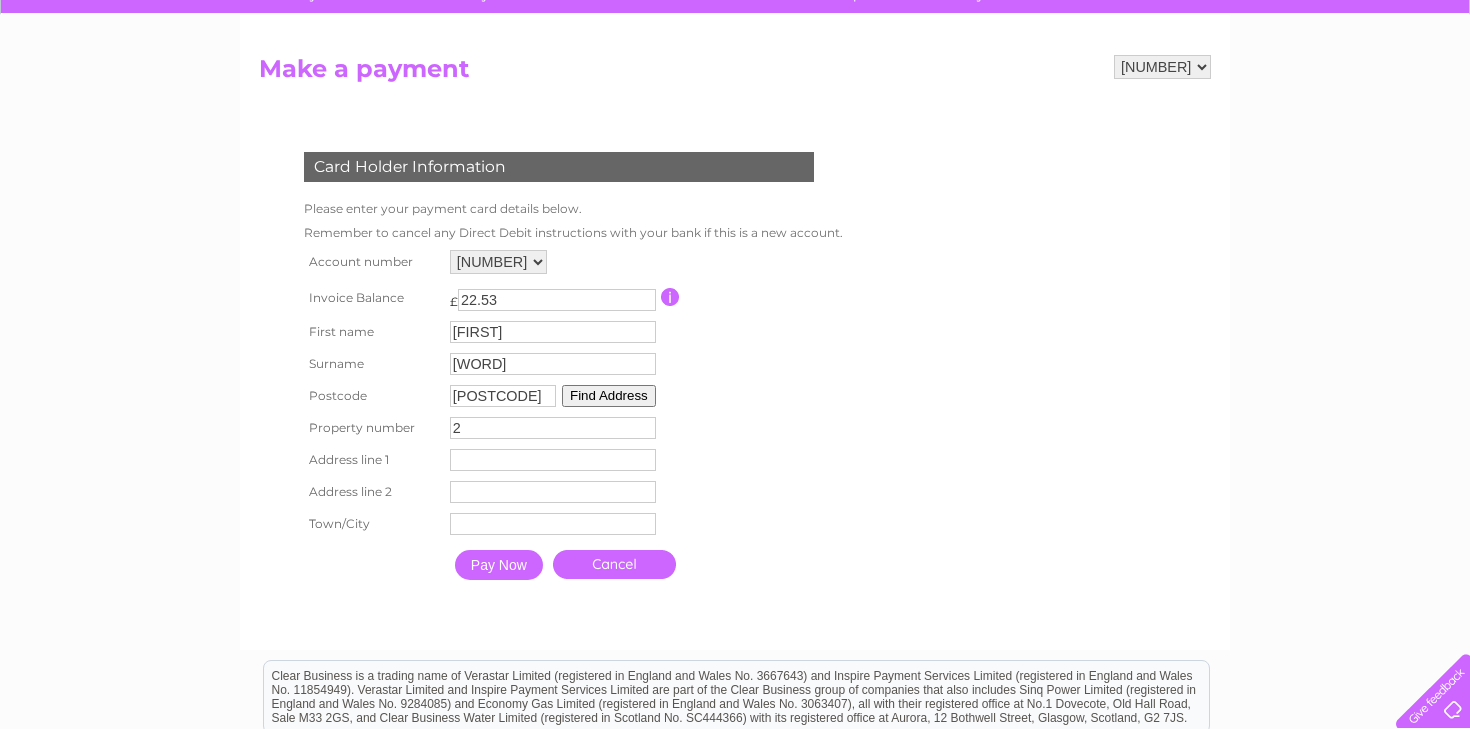 type on "27" 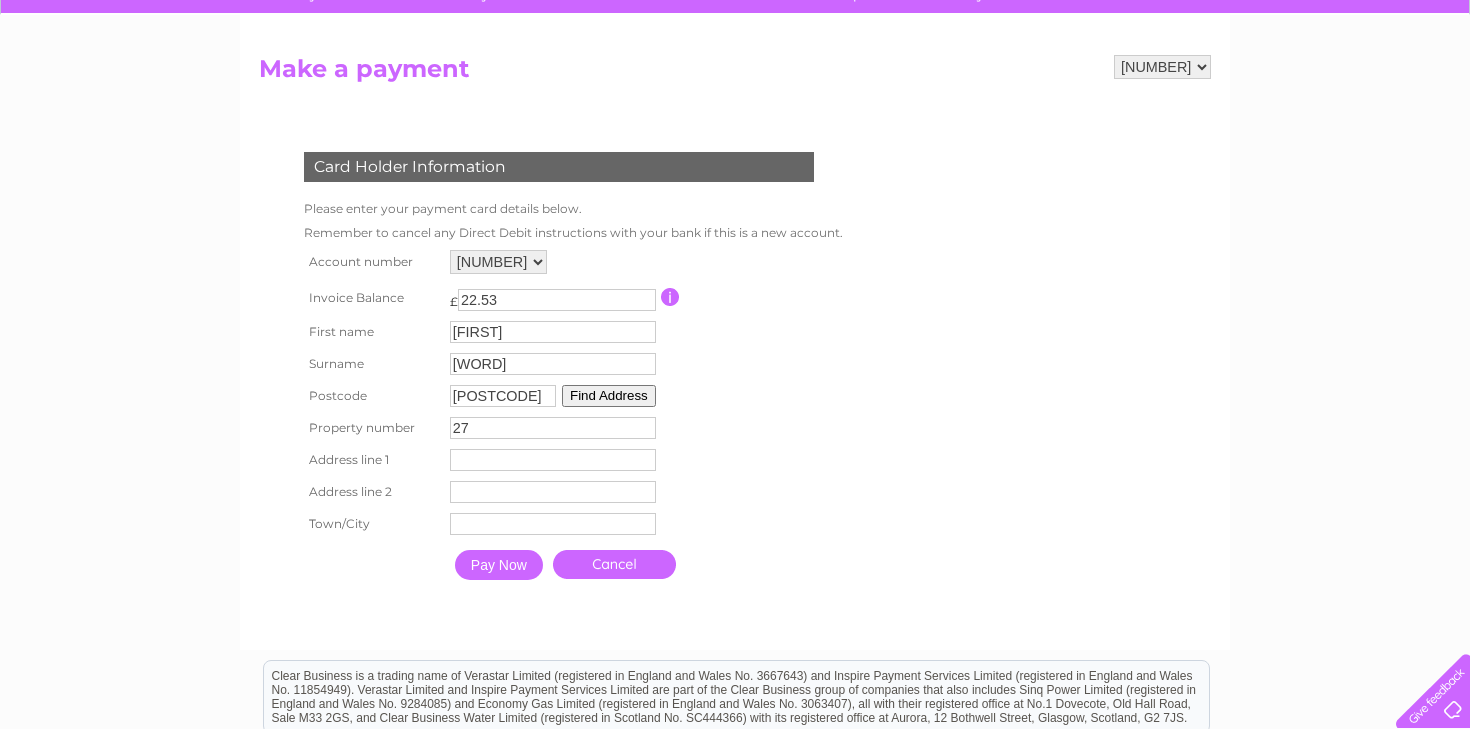 type on "27" 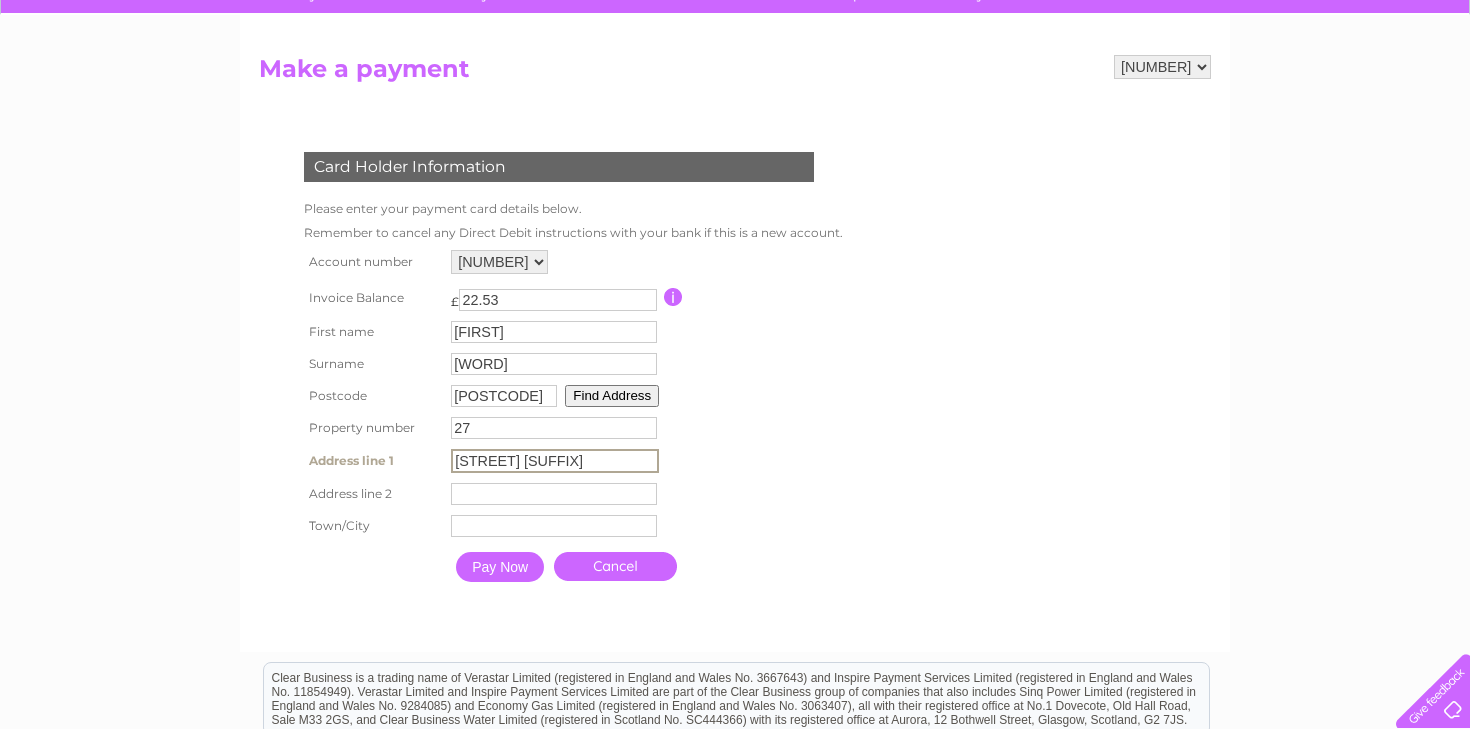 type on "riverside estate" 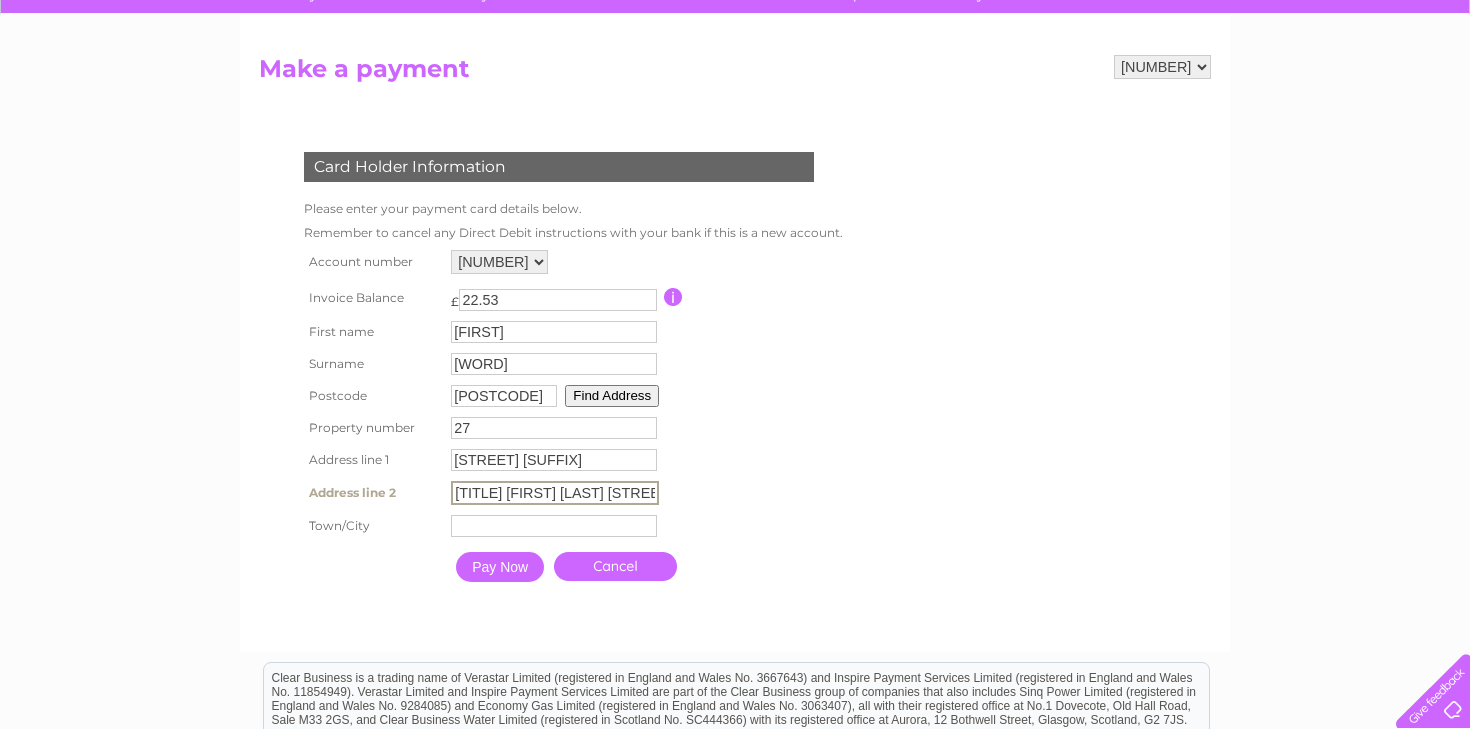 type on "sir thomas longley road" 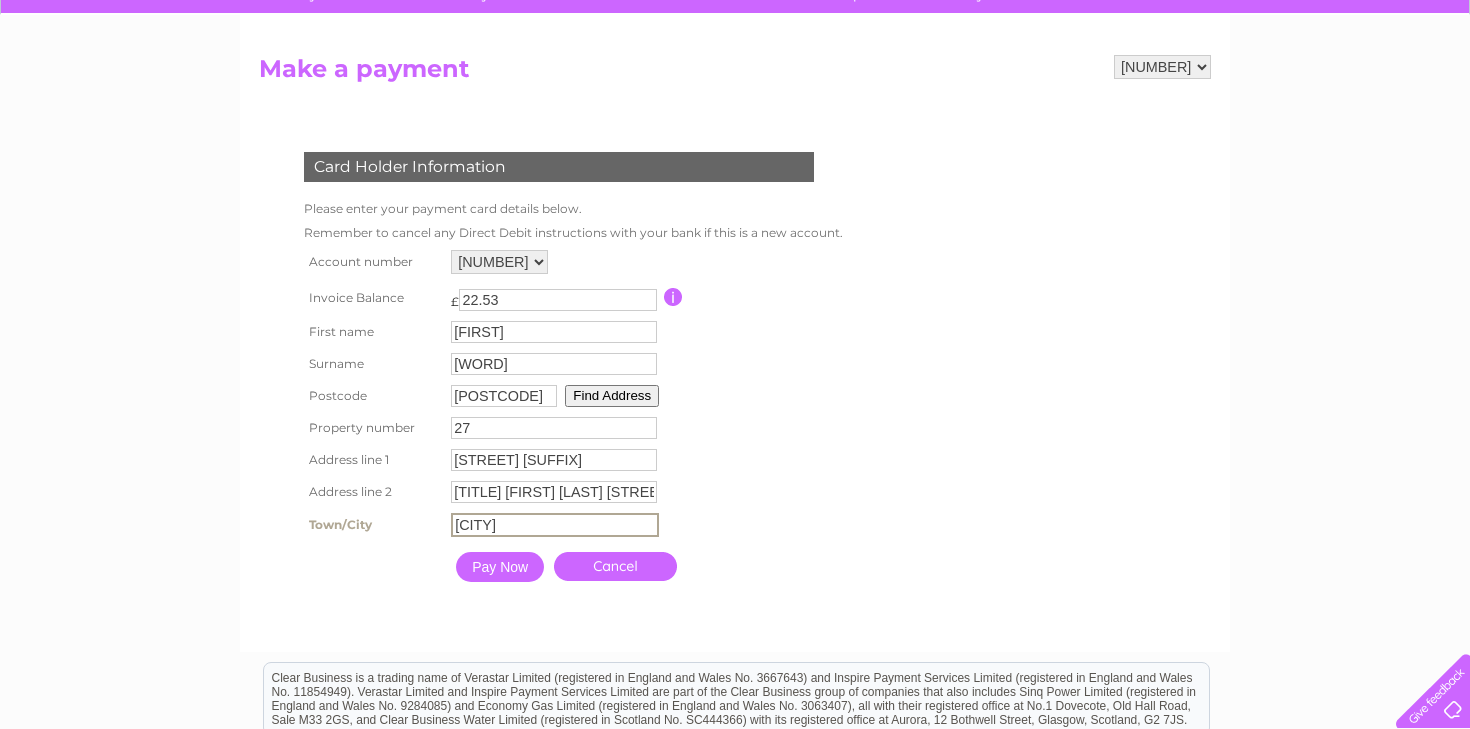 type on "rochester" 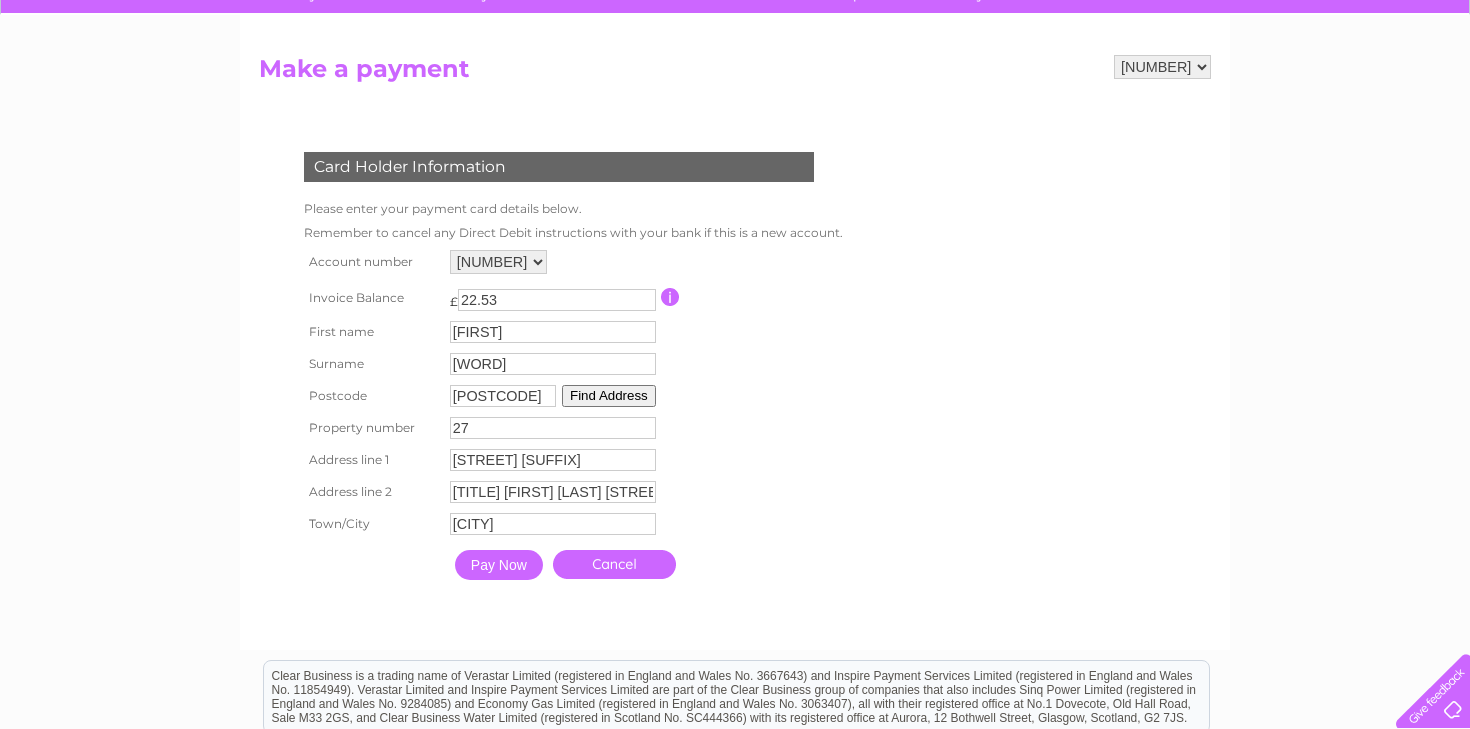 click on "Pay Now" at bounding box center [499, 565] 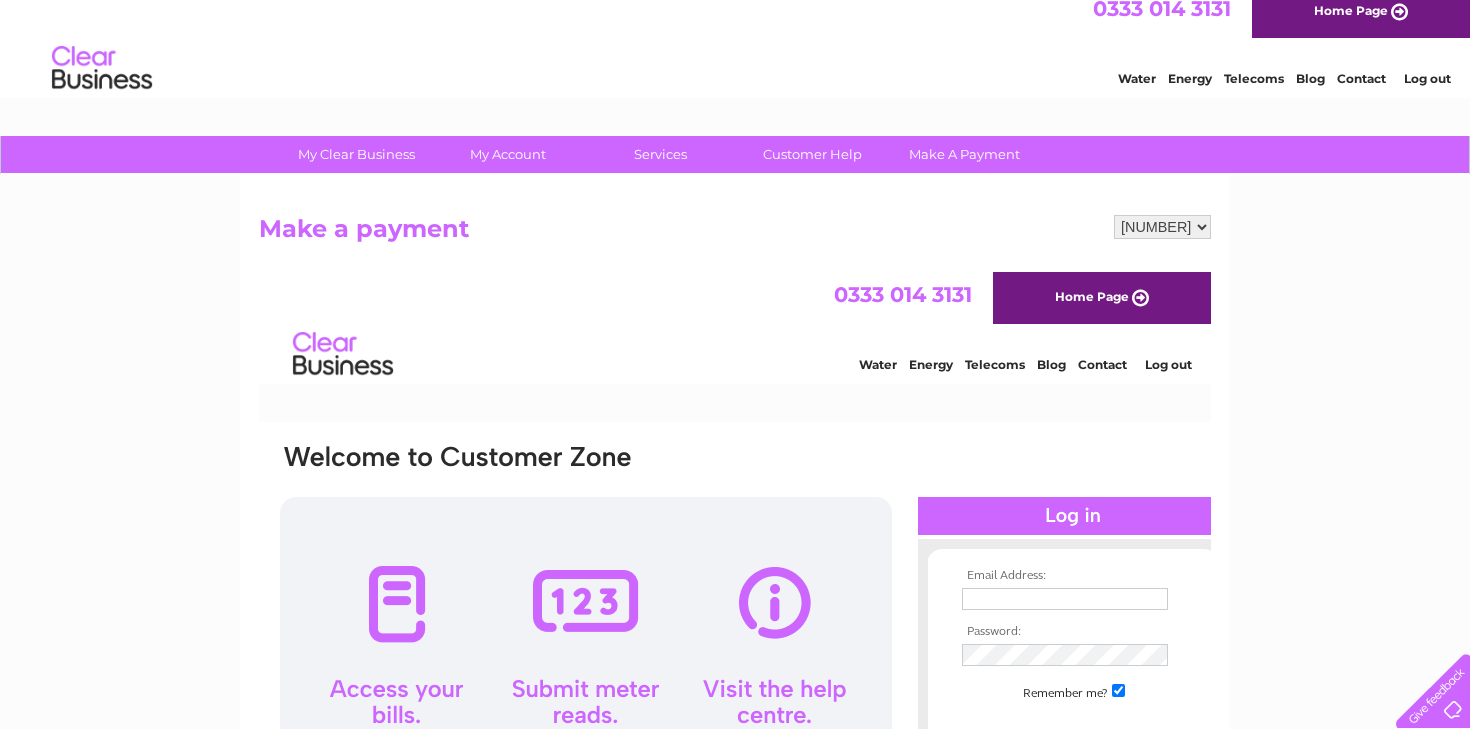 scroll, scrollTop: 0, scrollLeft: 0, axis: both 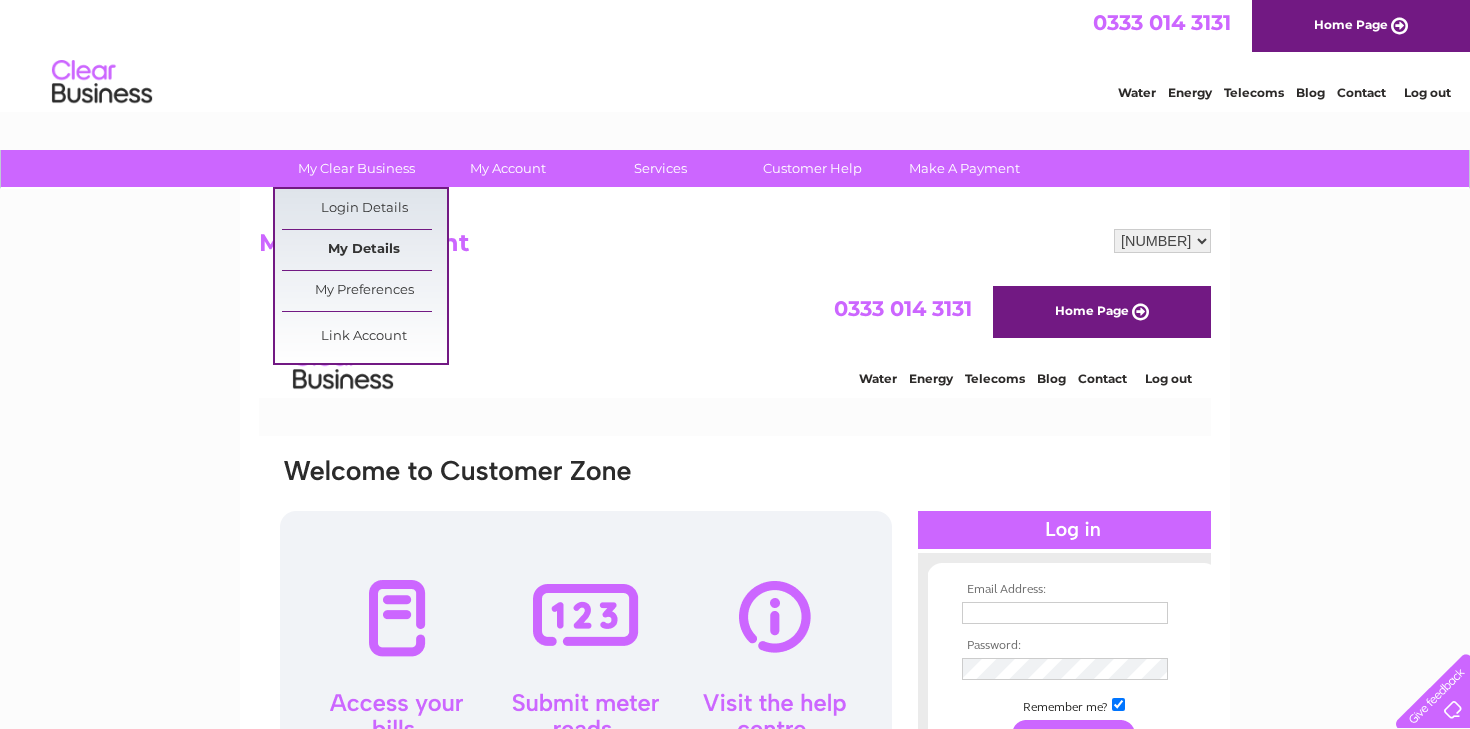 click on "My Details" at bounding box center [364, 250] 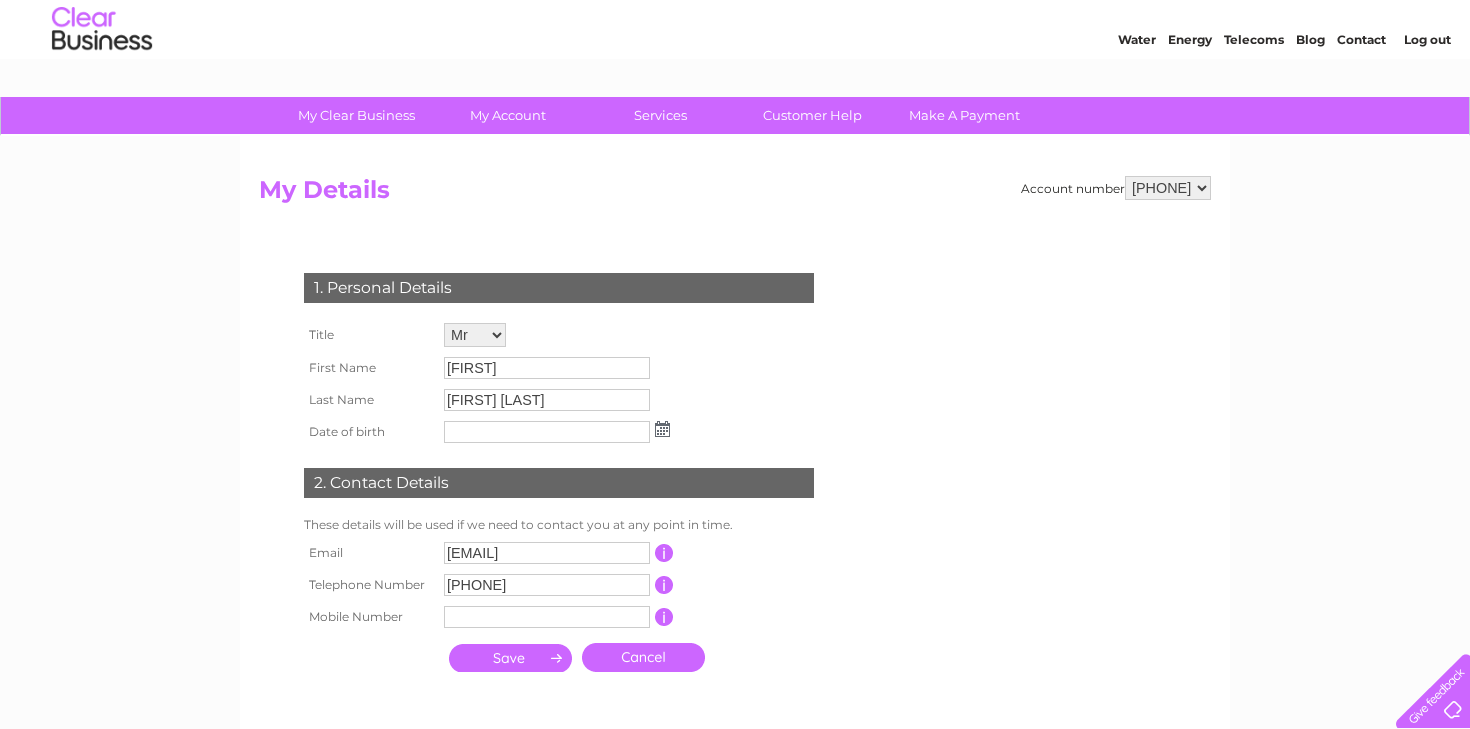 scroll, scrollTop: 57, scrollLeft: 0, axis: vertical 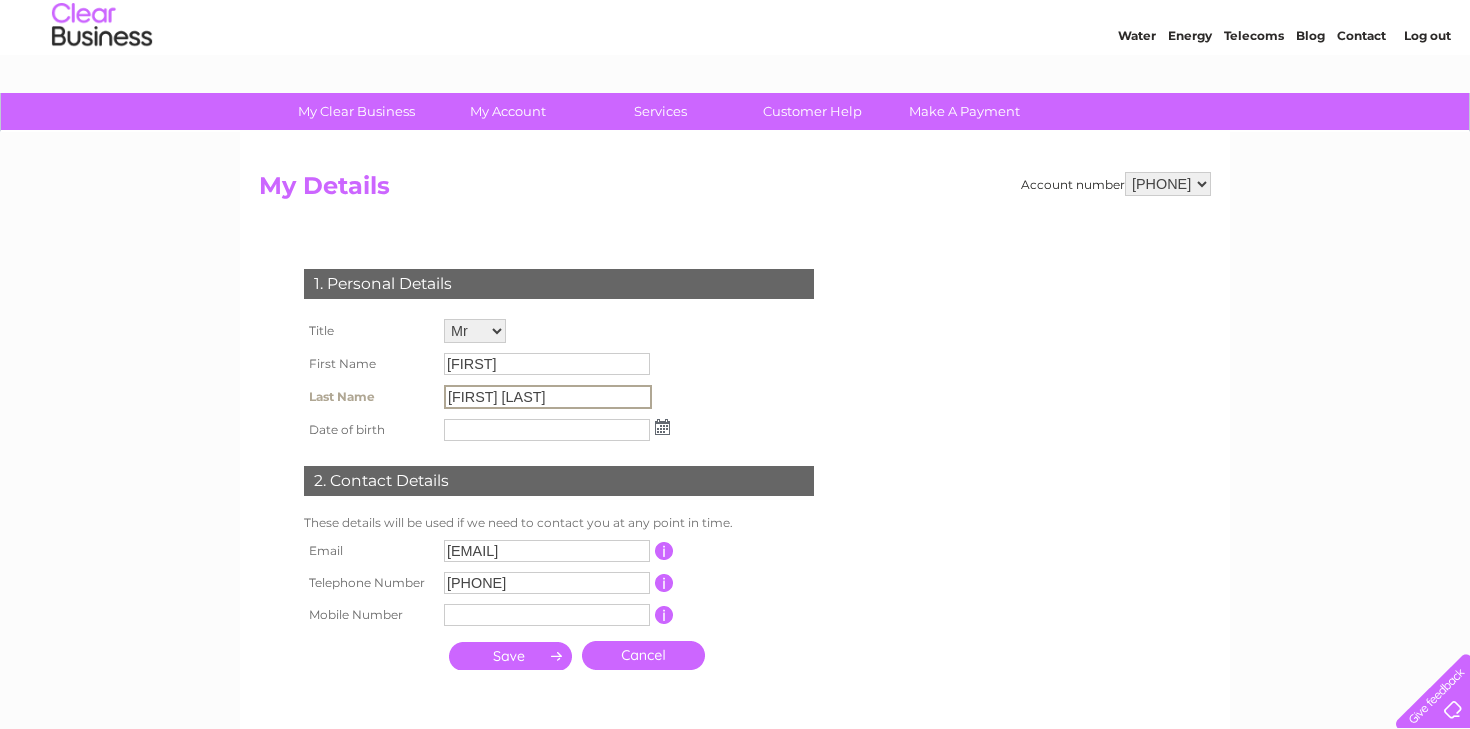 drag, startPoint x: 503, startPoint y: 396, endPoint x: 407, endPoint y: 396, distance: 96 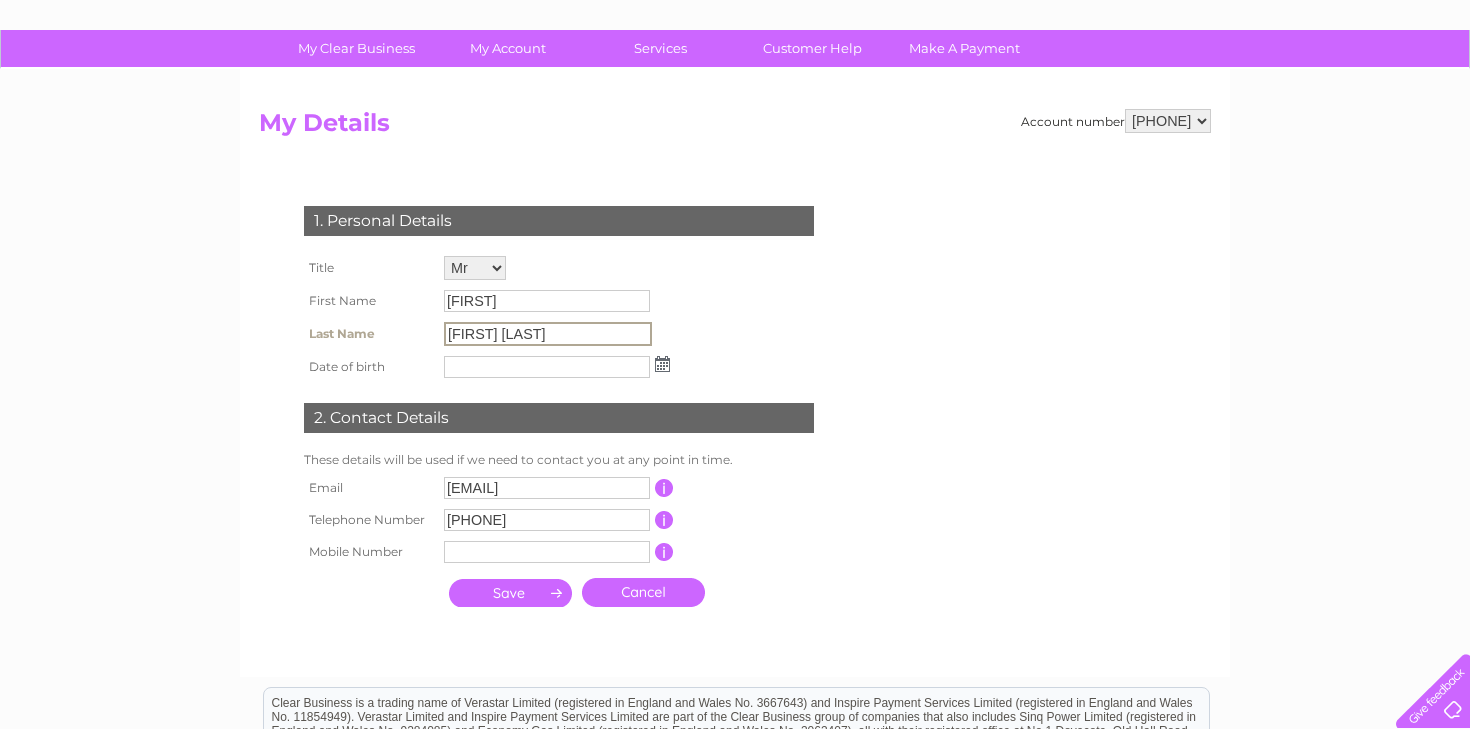 scroll, scrollTop: 129, scrollLeft: 0, axis: vertical 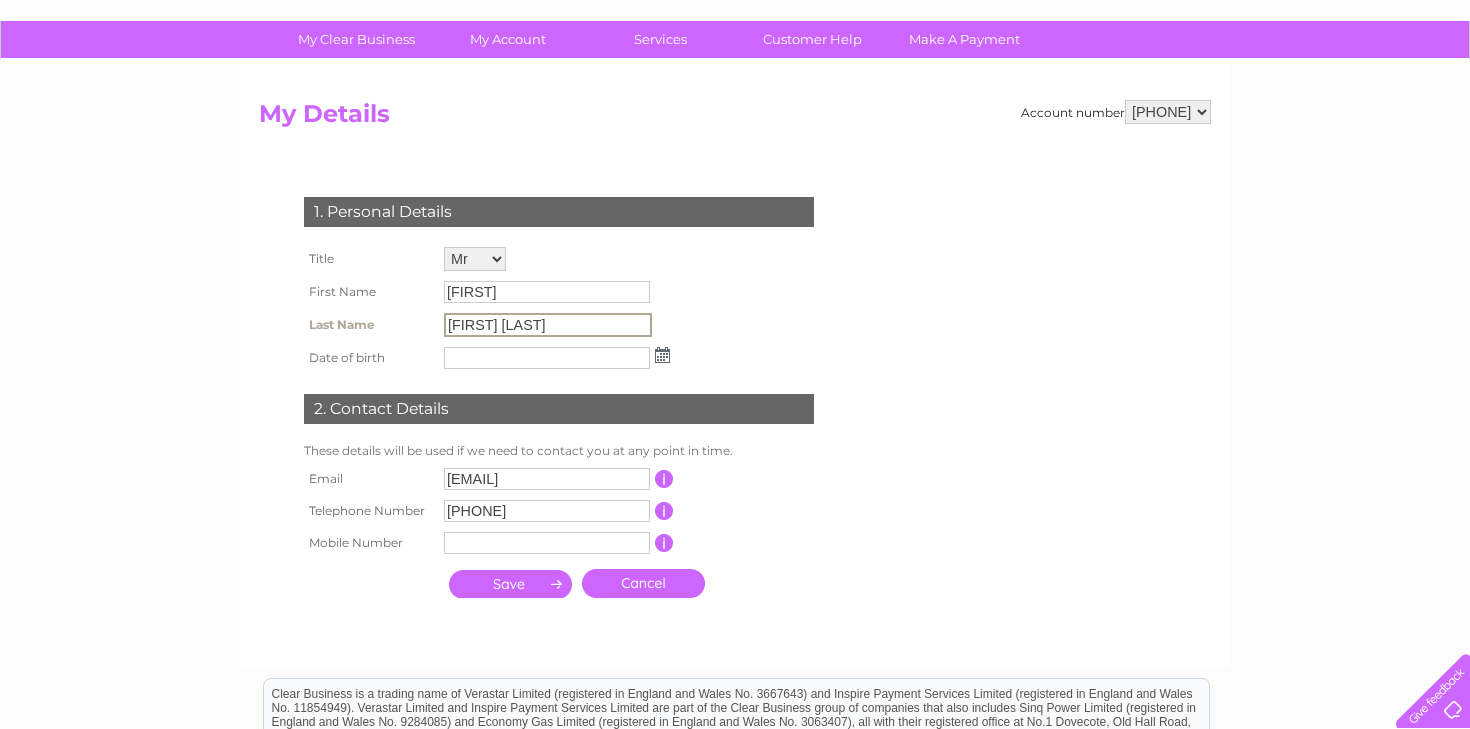 click on "[FIRST] [LAST]" at bounding box center [548, 325] 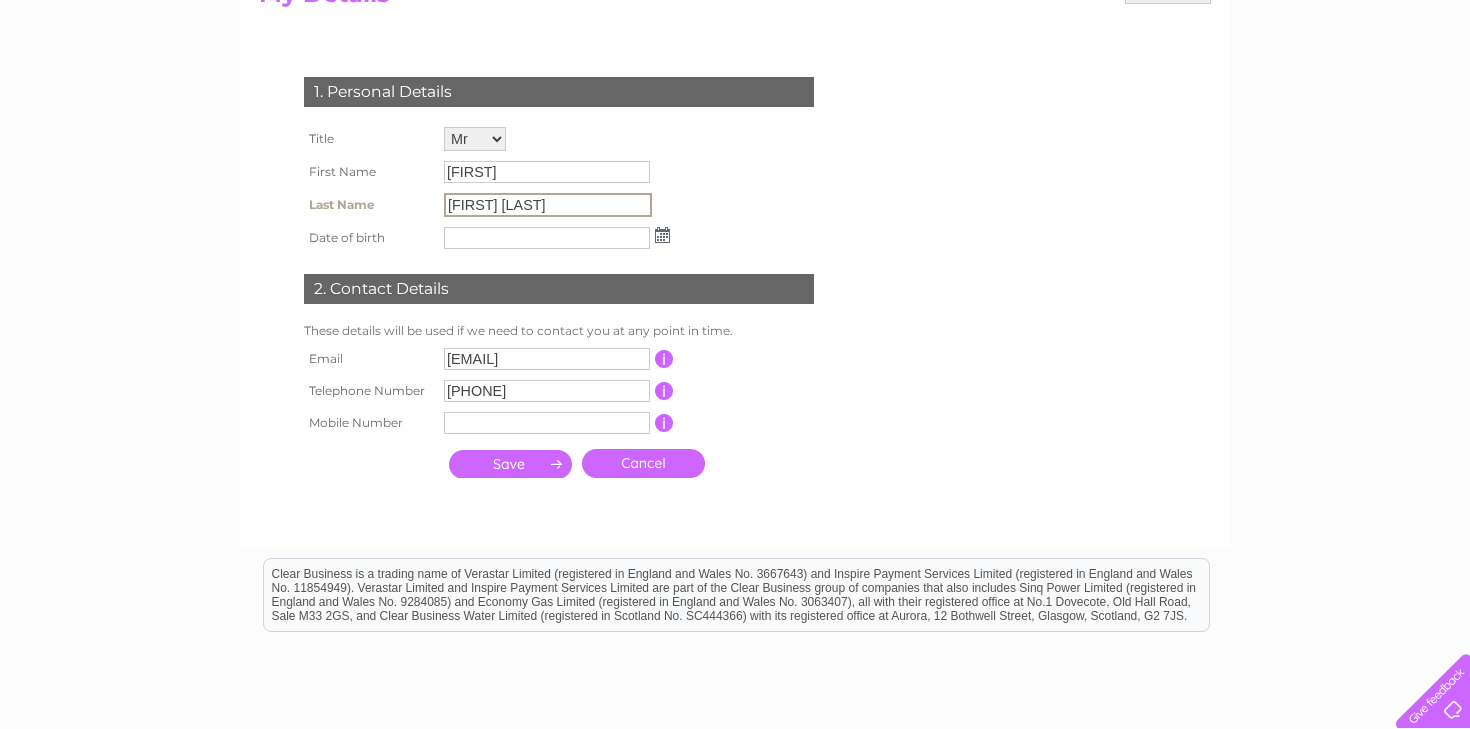 scroll, scrollTop: 250, scrollLeft: 0, axis: vertical 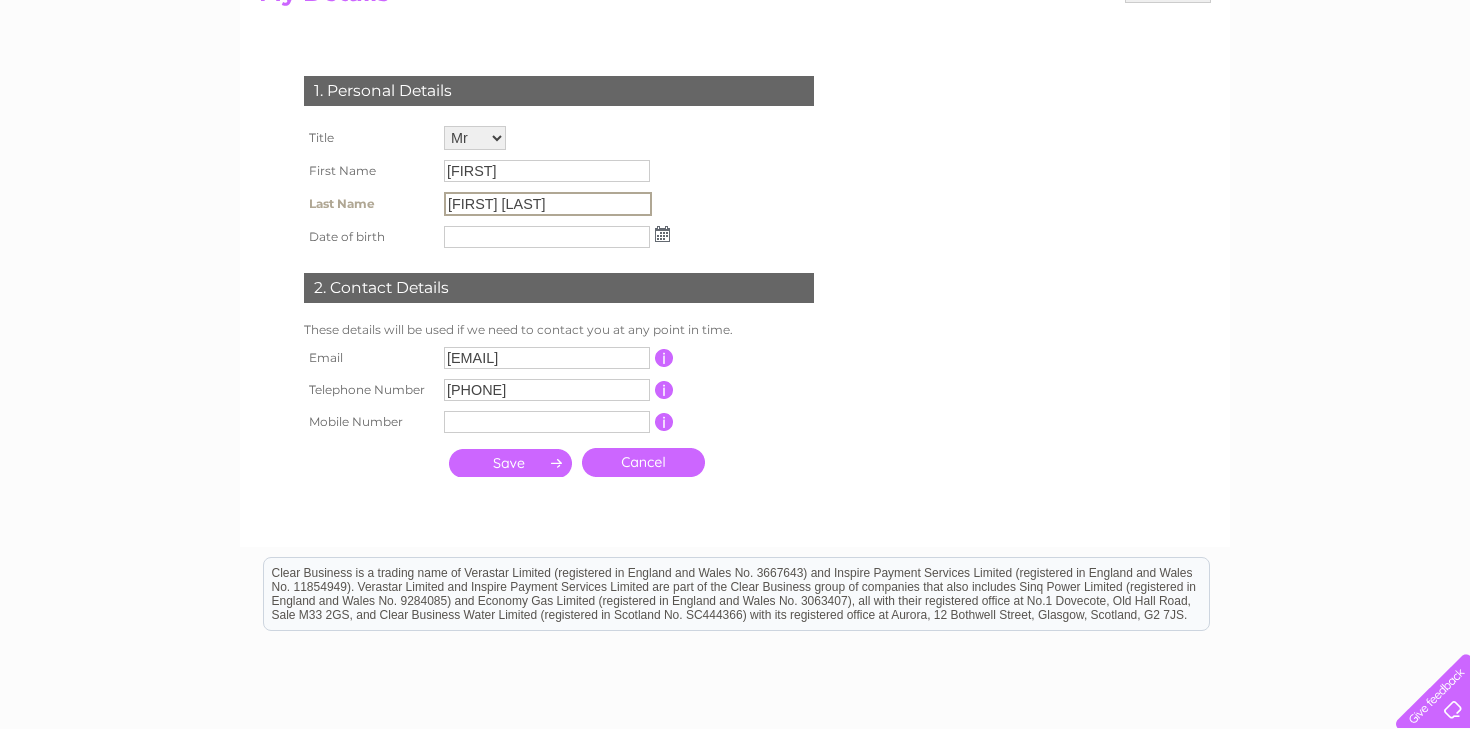 drag, startPoint x: 500, startPoint y: 202, endPoint x: 424, endPoint y: 209, distance: 76.321686 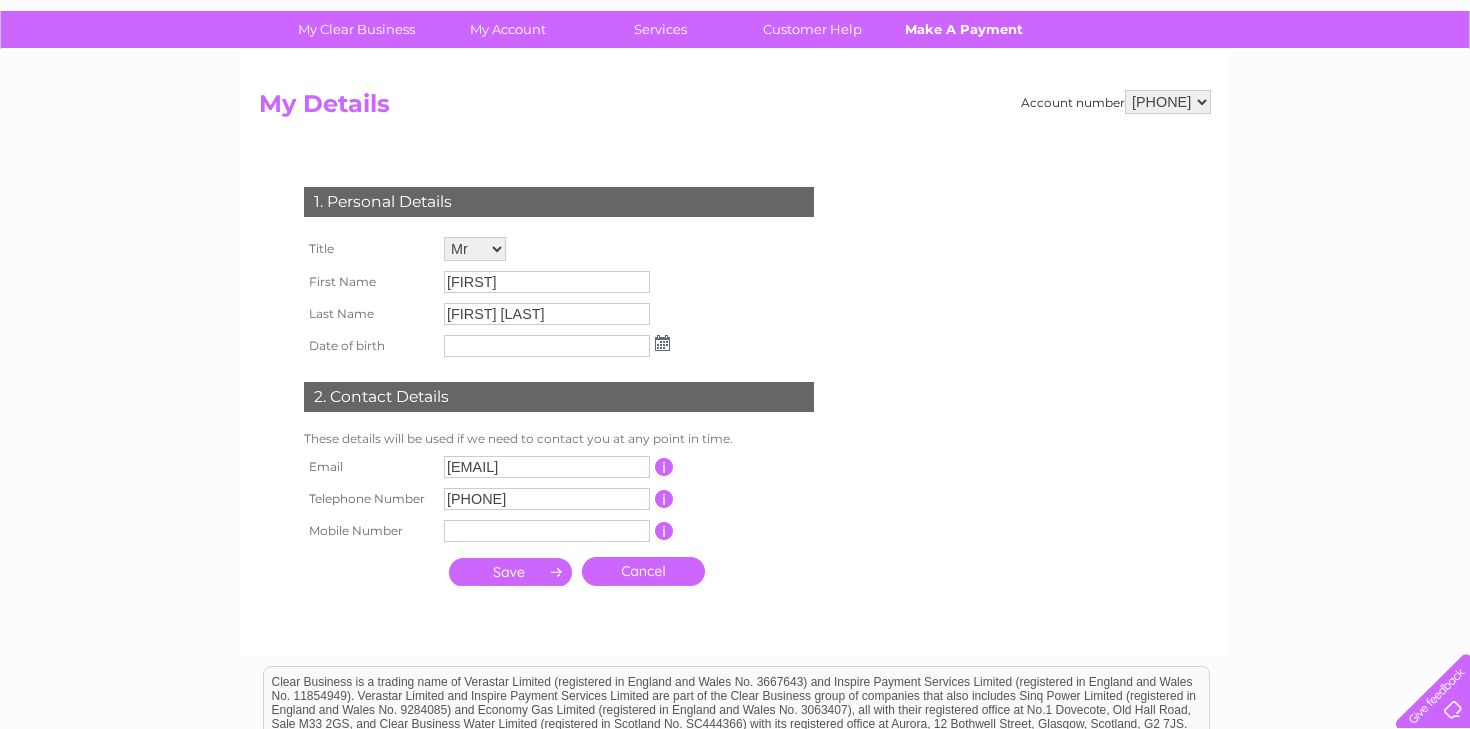 scroll, scrollTop: 0, scrollLeft: 0, axis: both 